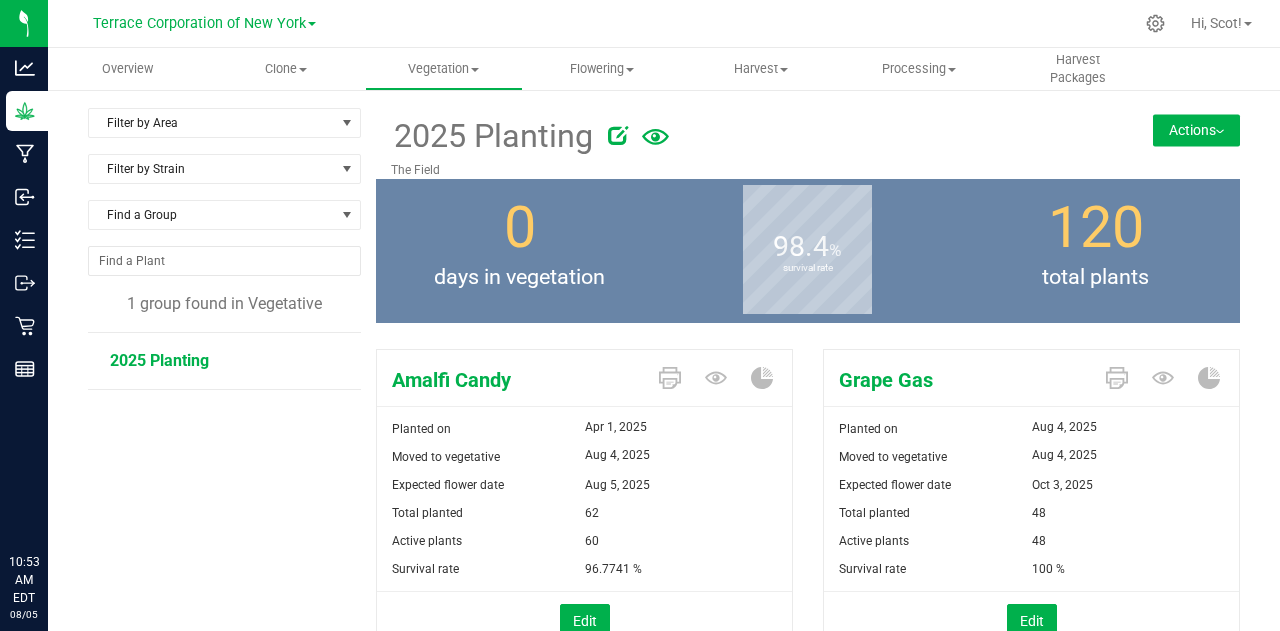 scroll, scrollTop: 0, scrollLeft: 0, axis: both 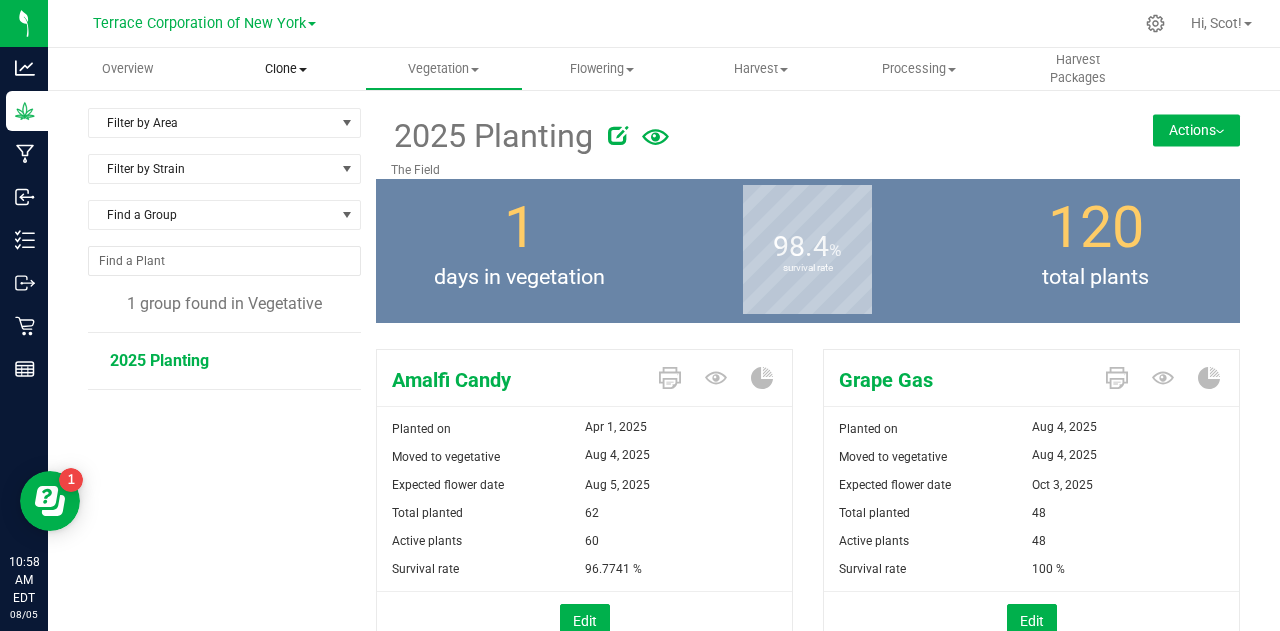 click on "Clone" at bounding box center [285, 69] 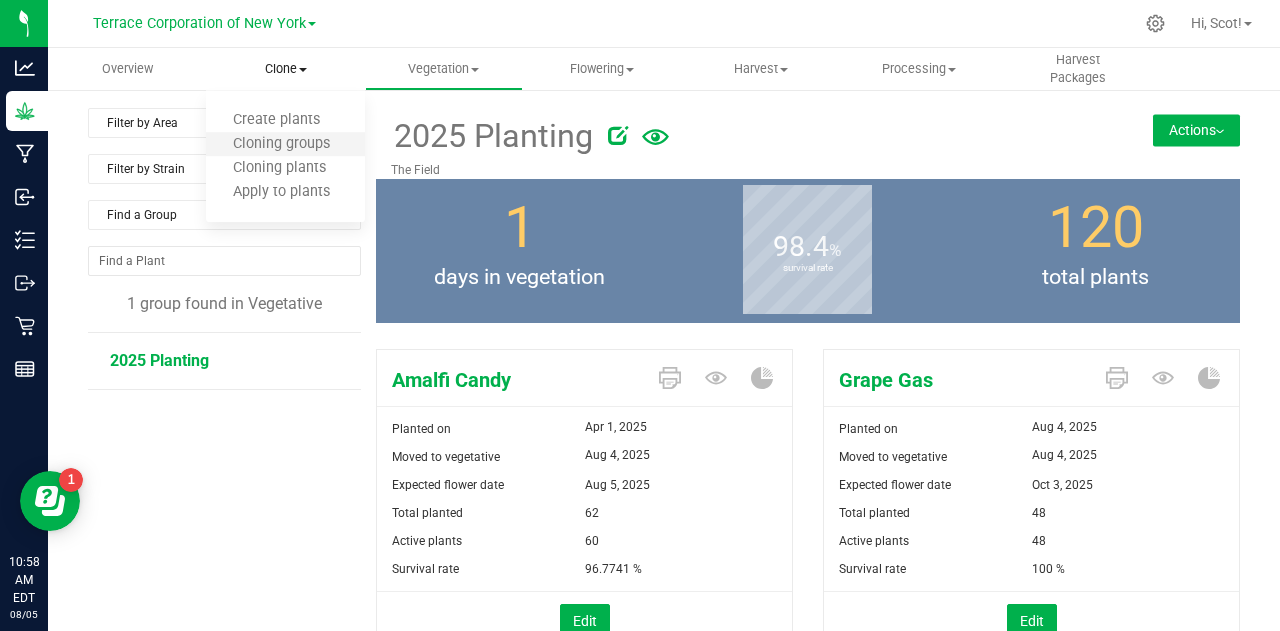 click on "Cloning groups" at bounding box center (281, 144) 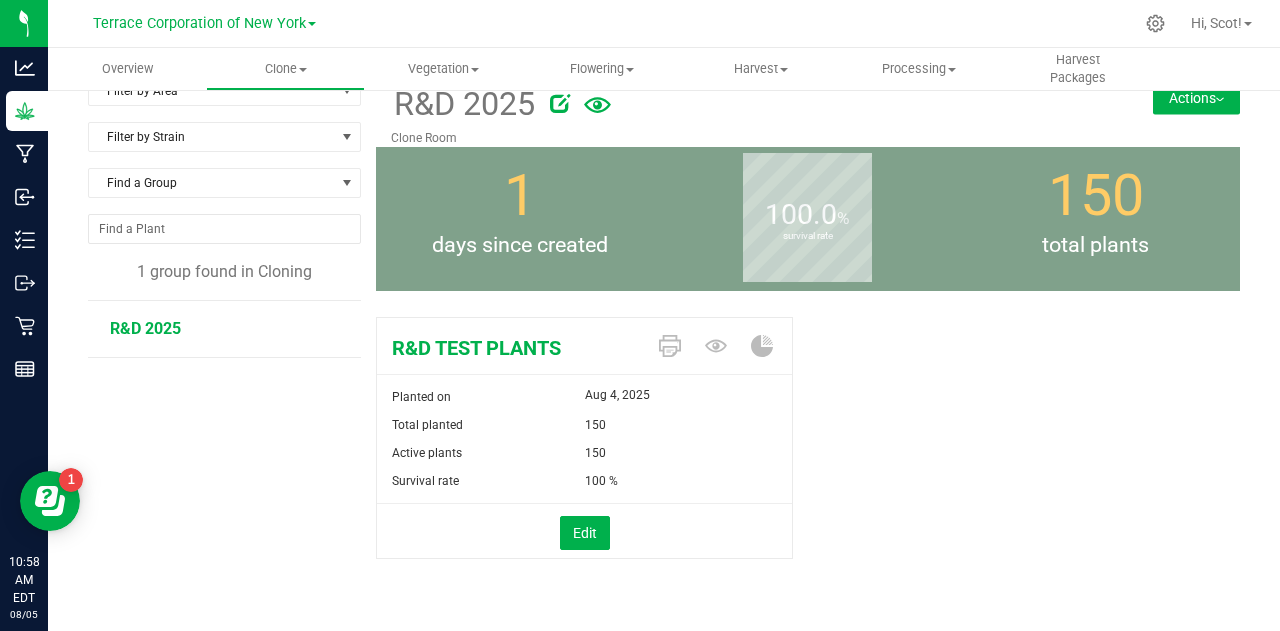 scroll, scrollTop: 0, scrollLeft: 0, axis: both 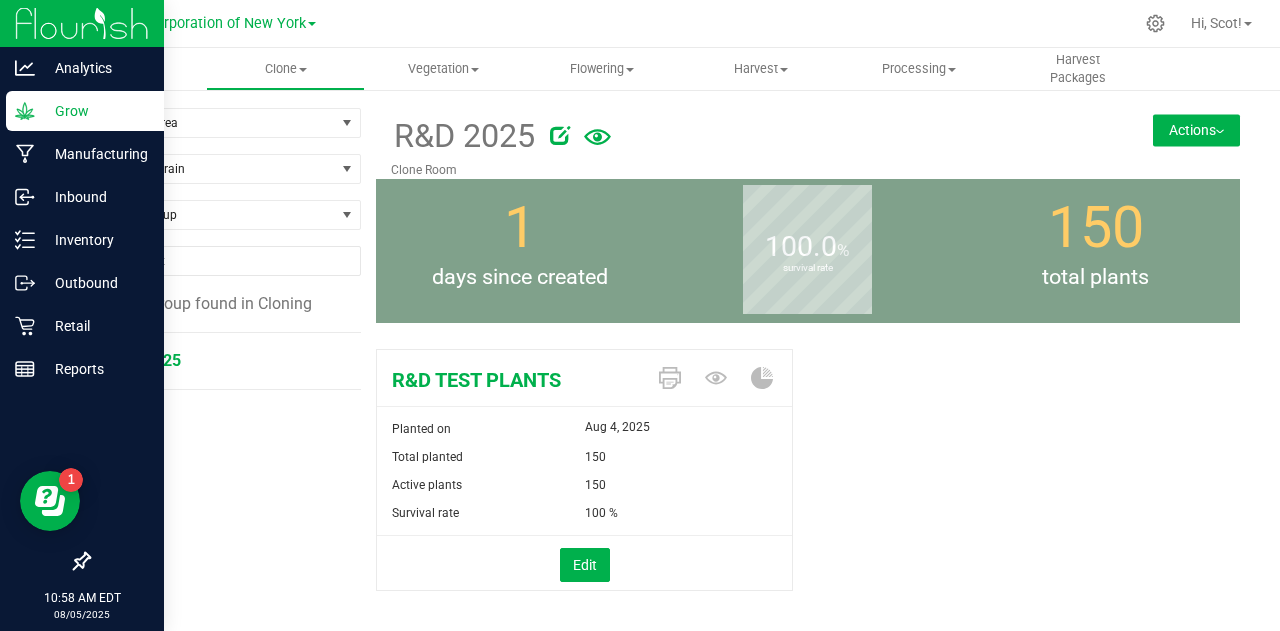 click at bounding box center [82, 23] 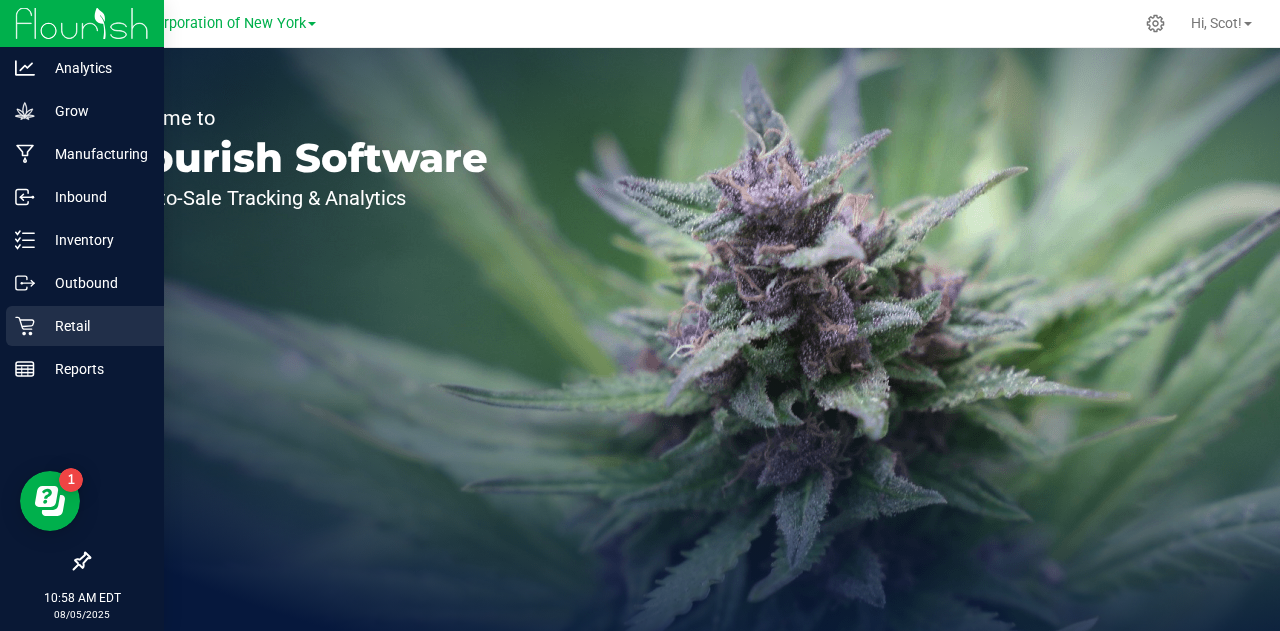 click on "Retail" at bounding box center (95, 326) 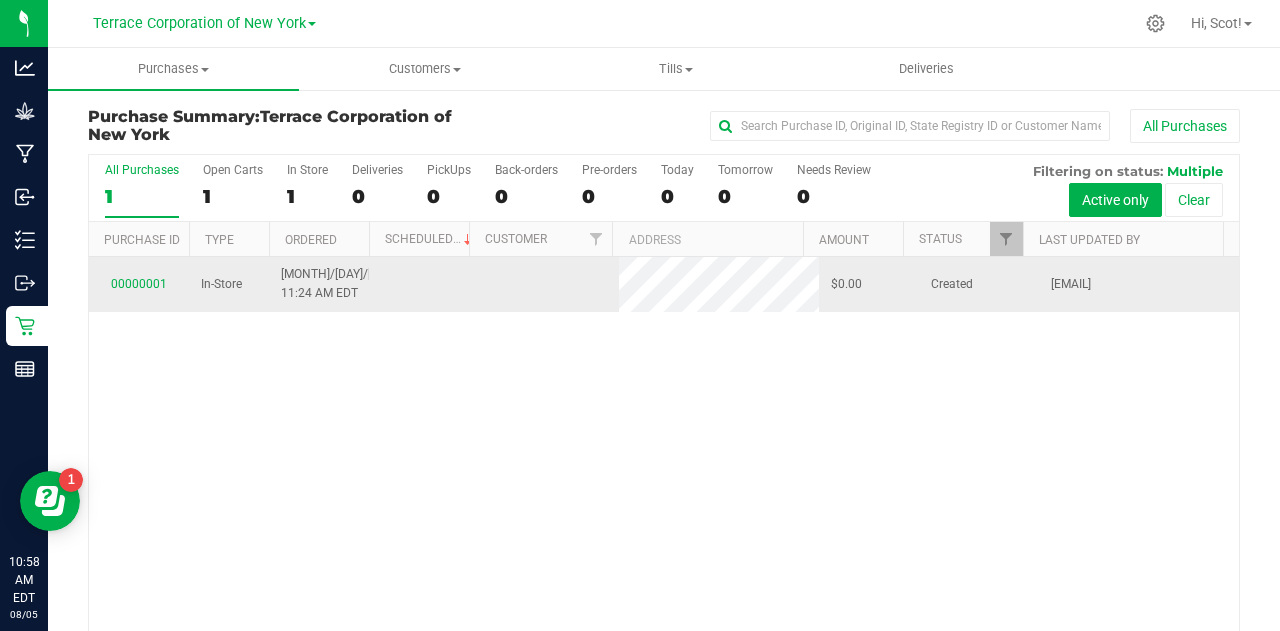 click at bounding box center [419, 284] 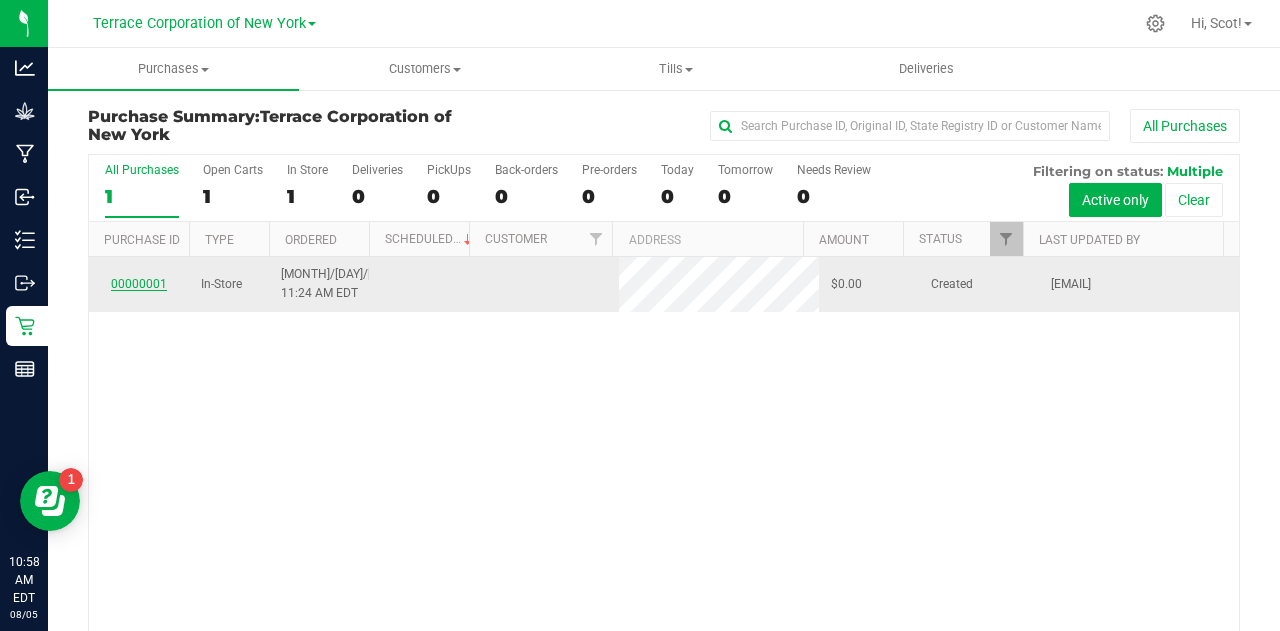 click on "00000001" at bounding box center (139, 284) 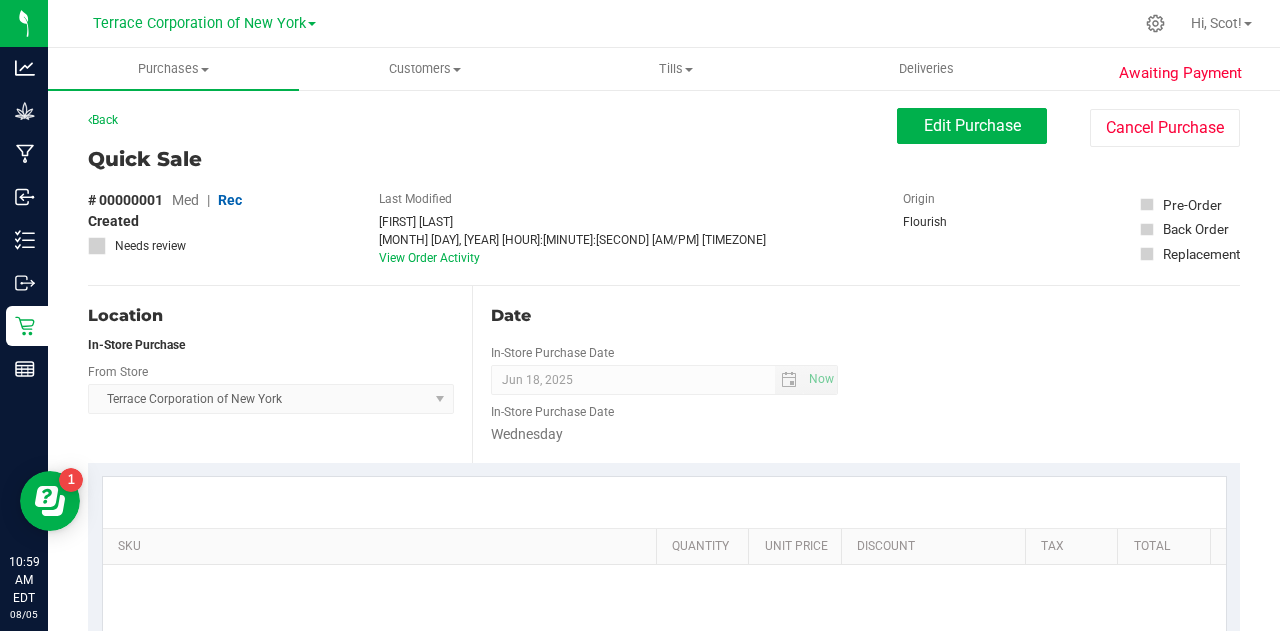 scroll, scrollTop: 0, scrollLeft: 0, axis: both 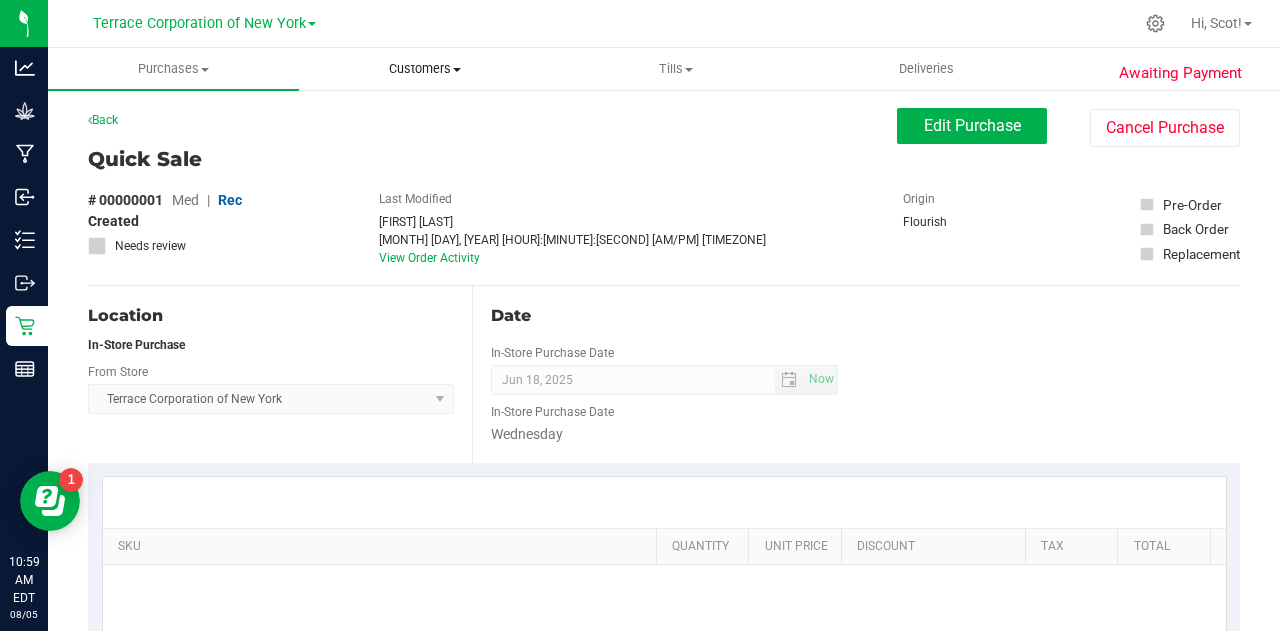 click on "Customers" at bounding box center [424, 69] 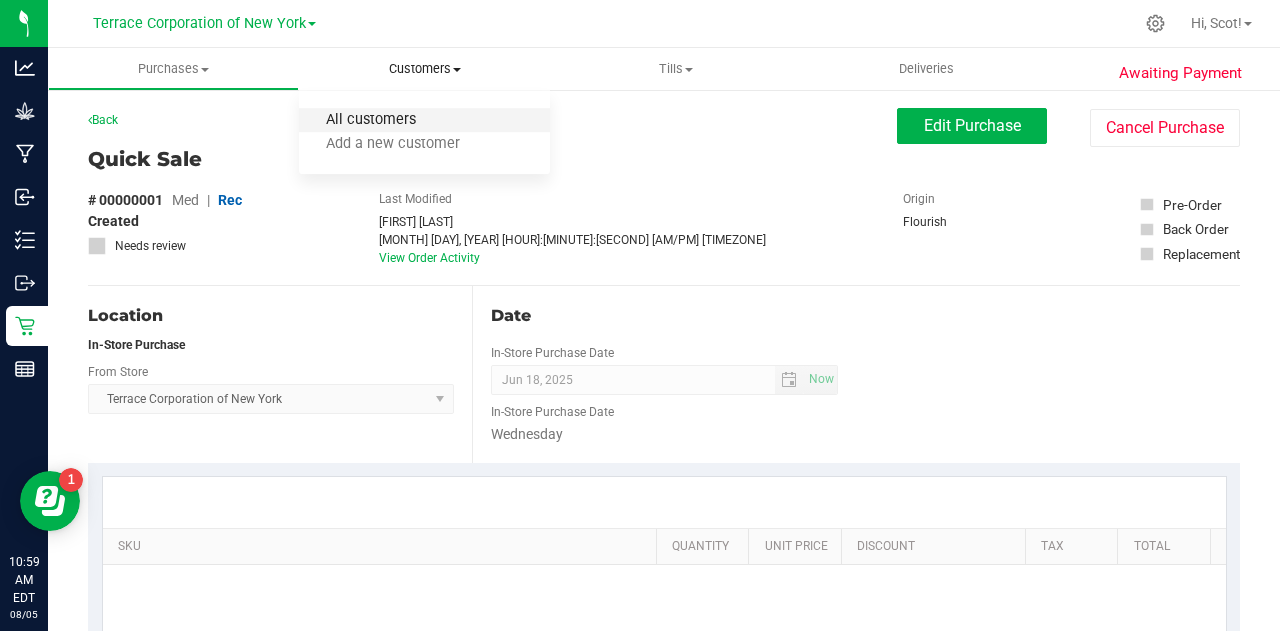click on "All customers" at bounding box center (371, 120) 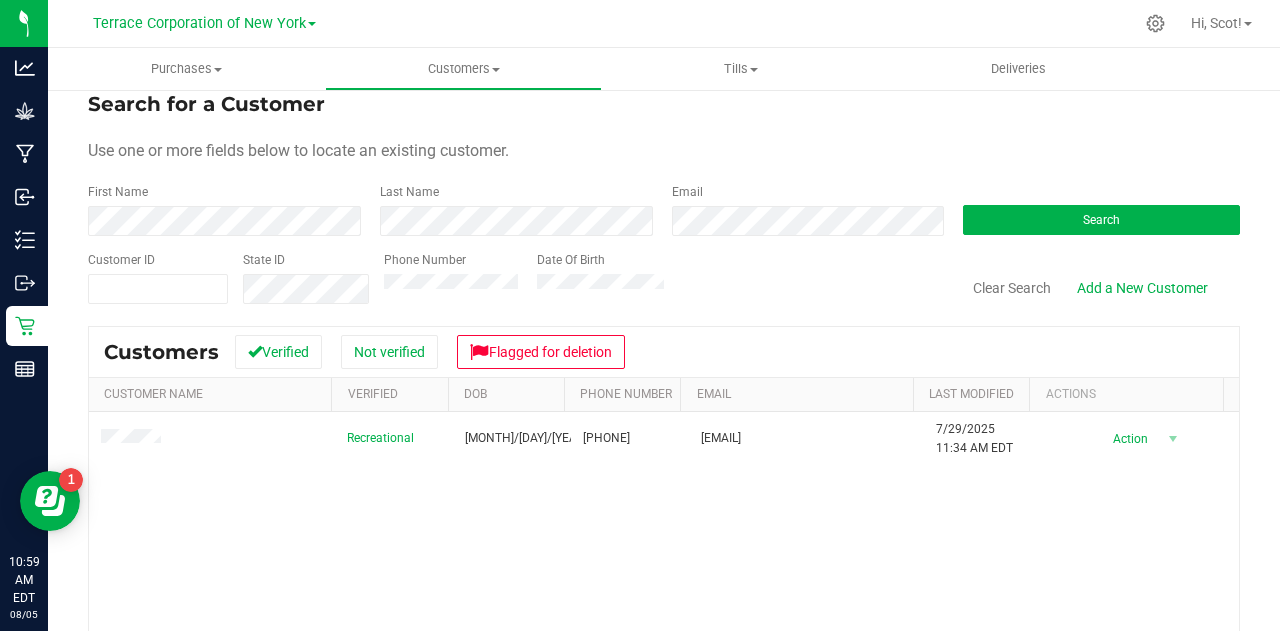 scroll, scrollTop: 20, scrollLeft: 0, axis: vertical 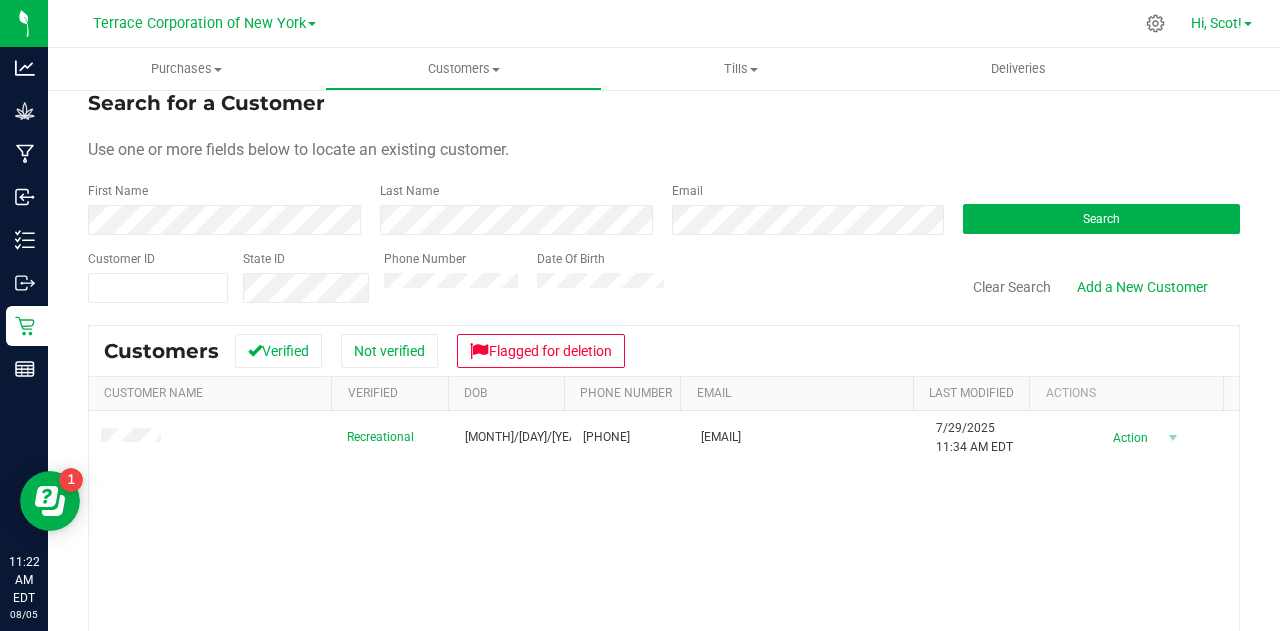 click on "Hi, Scot!" at bounding box center [1216, 23] 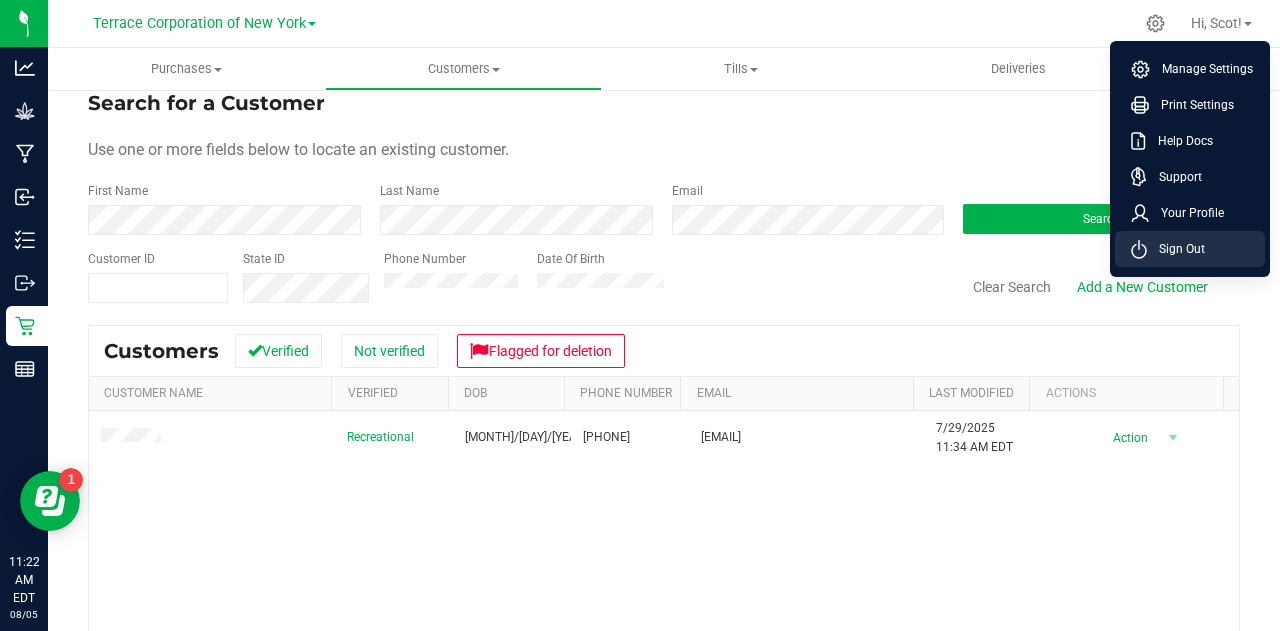 click on "Sign Out" at bounding box center [1176, 249] 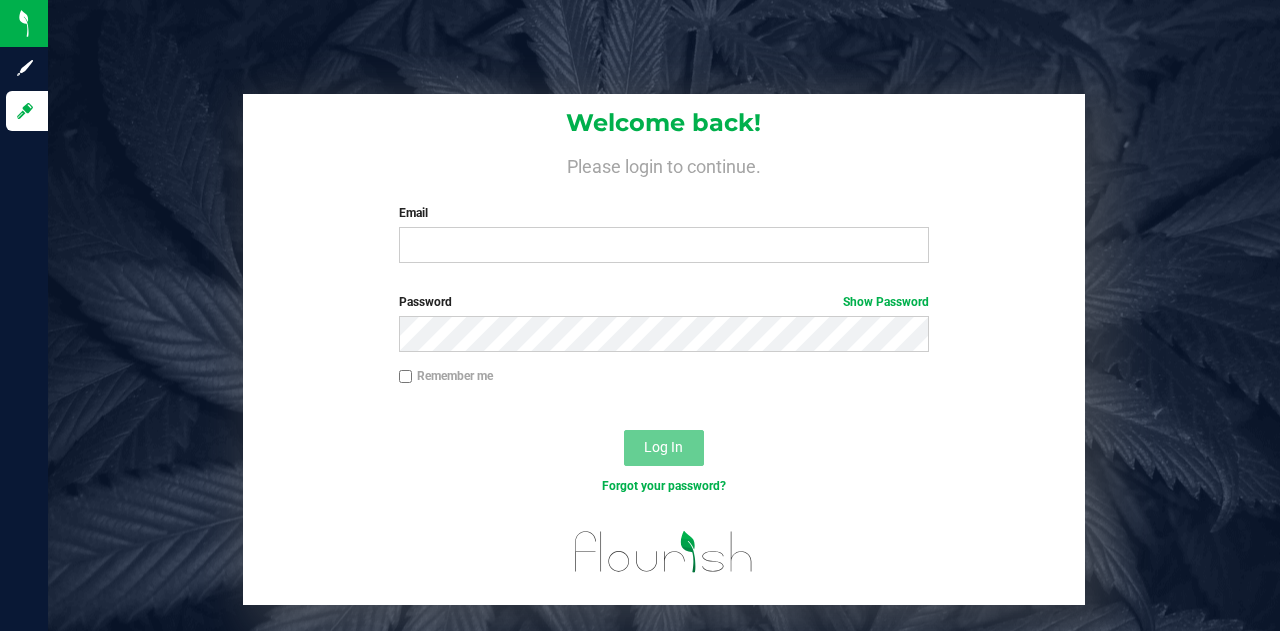 scroll, scrollTop: 0, scrollLeft: 0, axis: both 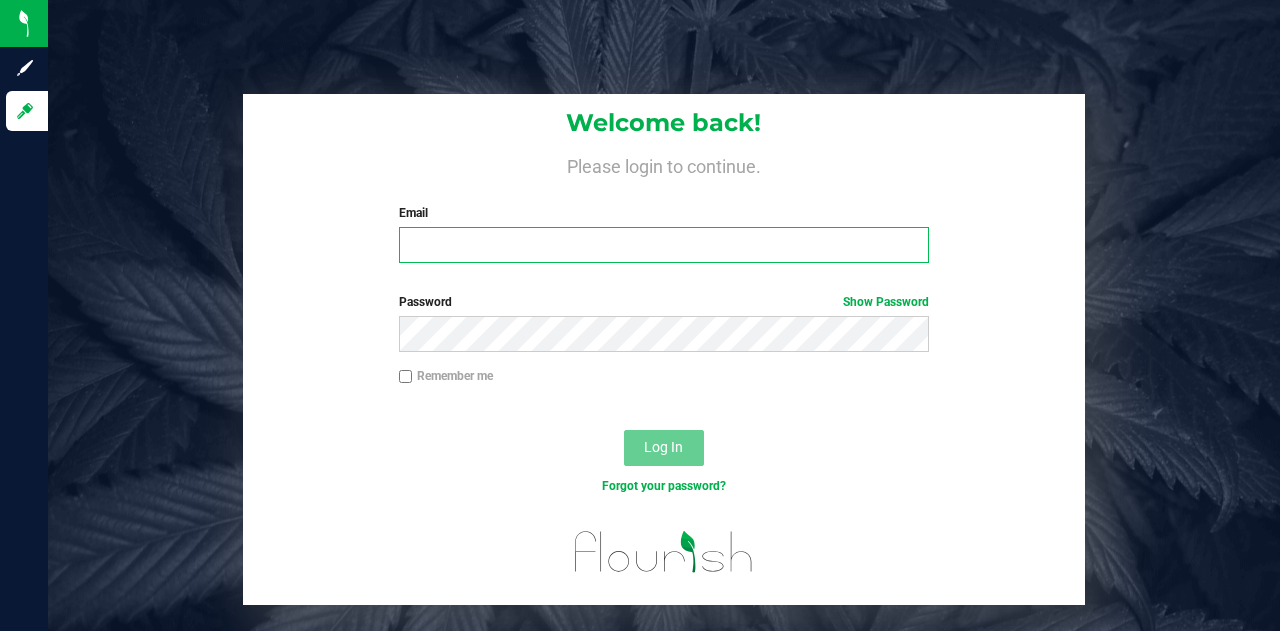 type on "[EMAIL]" 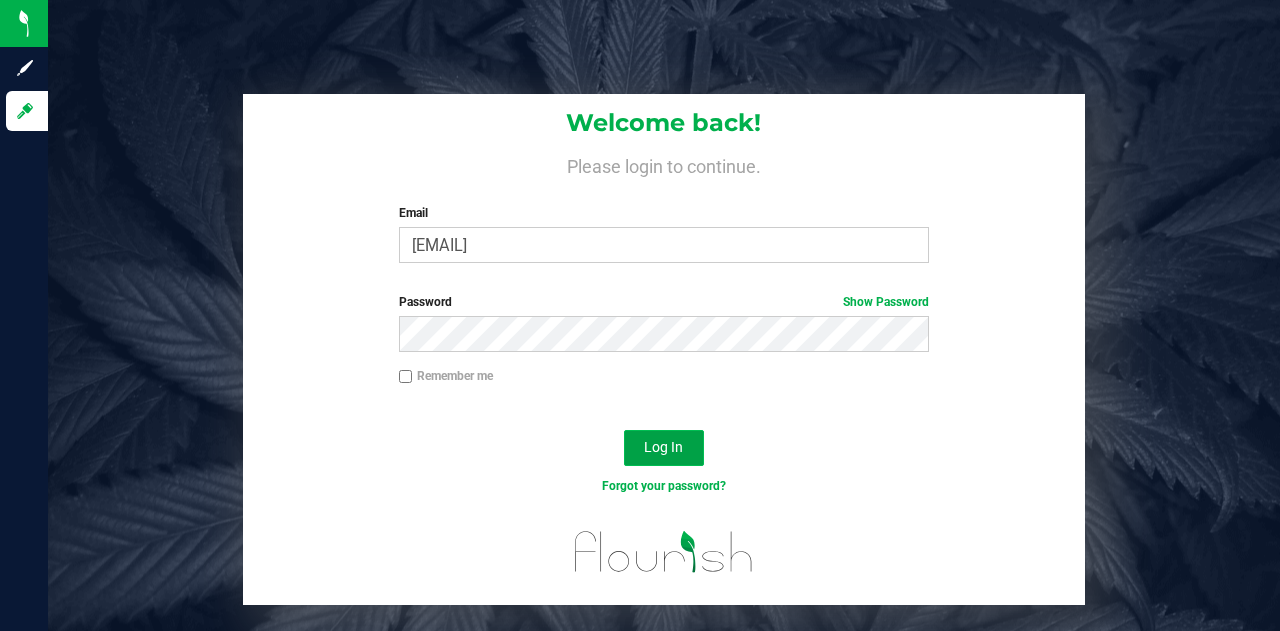click on "Log In" at bounding box center (664, 448) 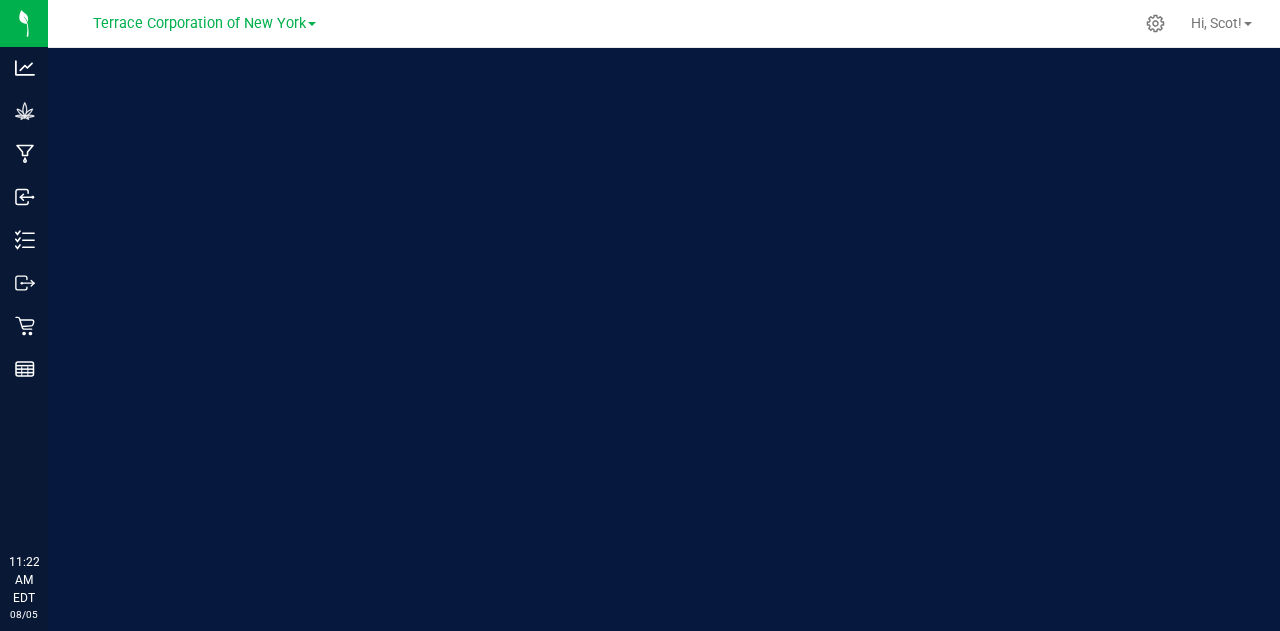 scroll, scrollTop: 0, scrollLeft: 0, axis: both 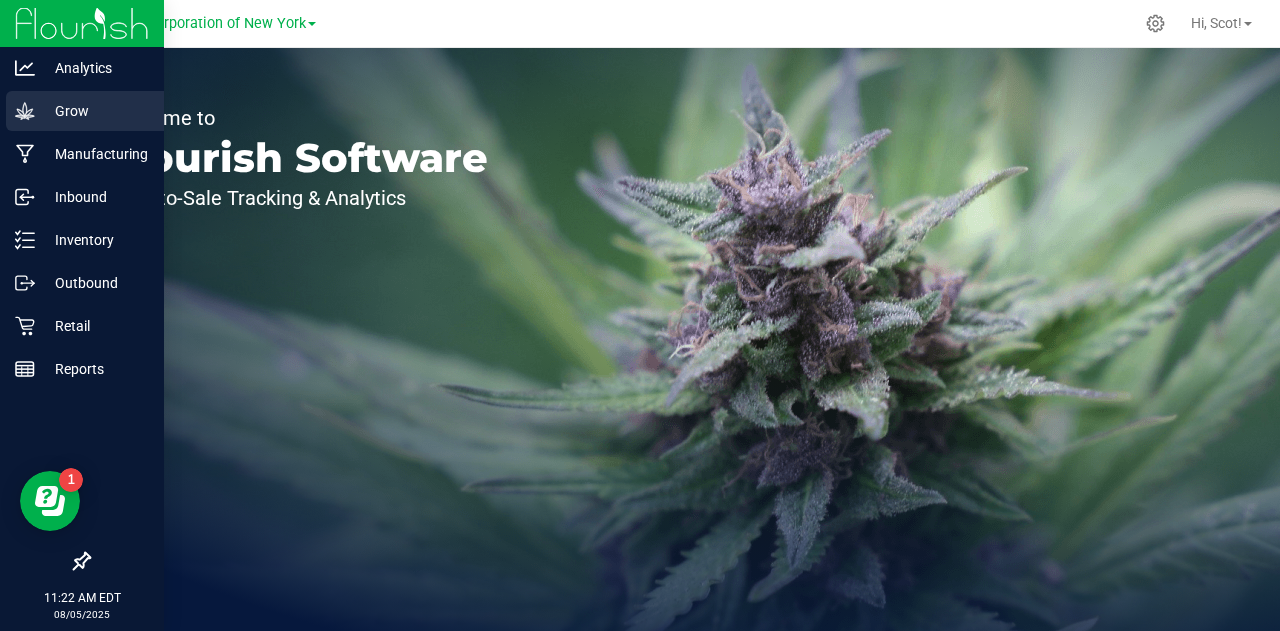 click on "Grow" at bounding box center (95, 111) 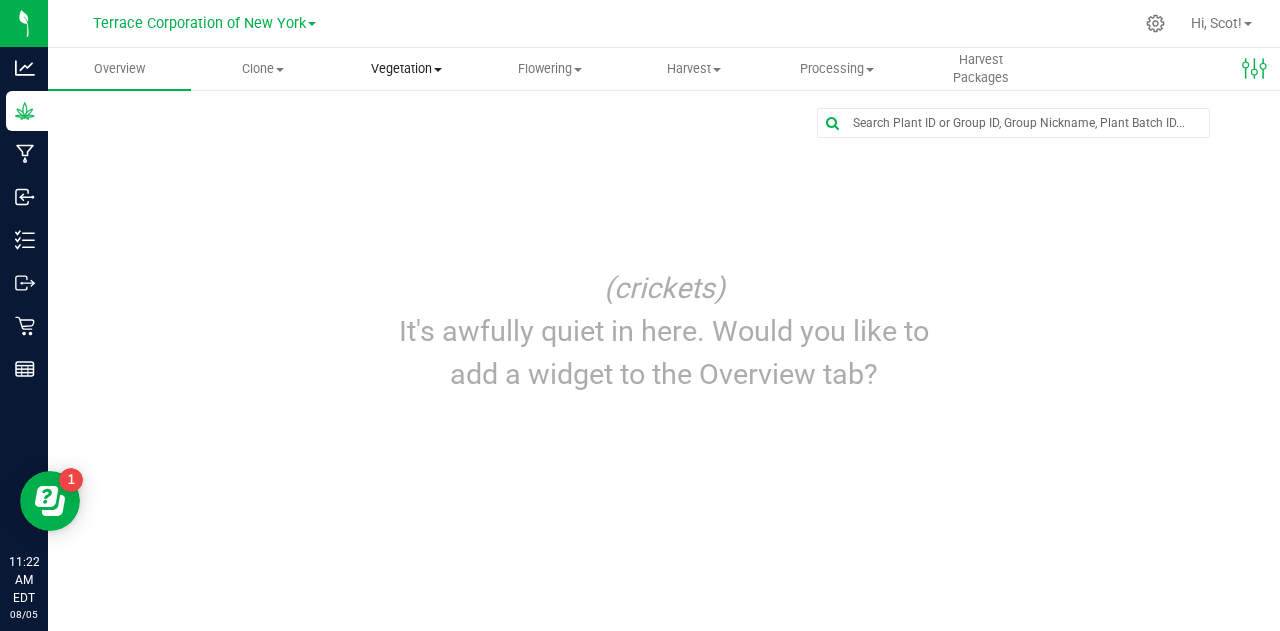click on "Vegetation" at bounding box center (406, 69) 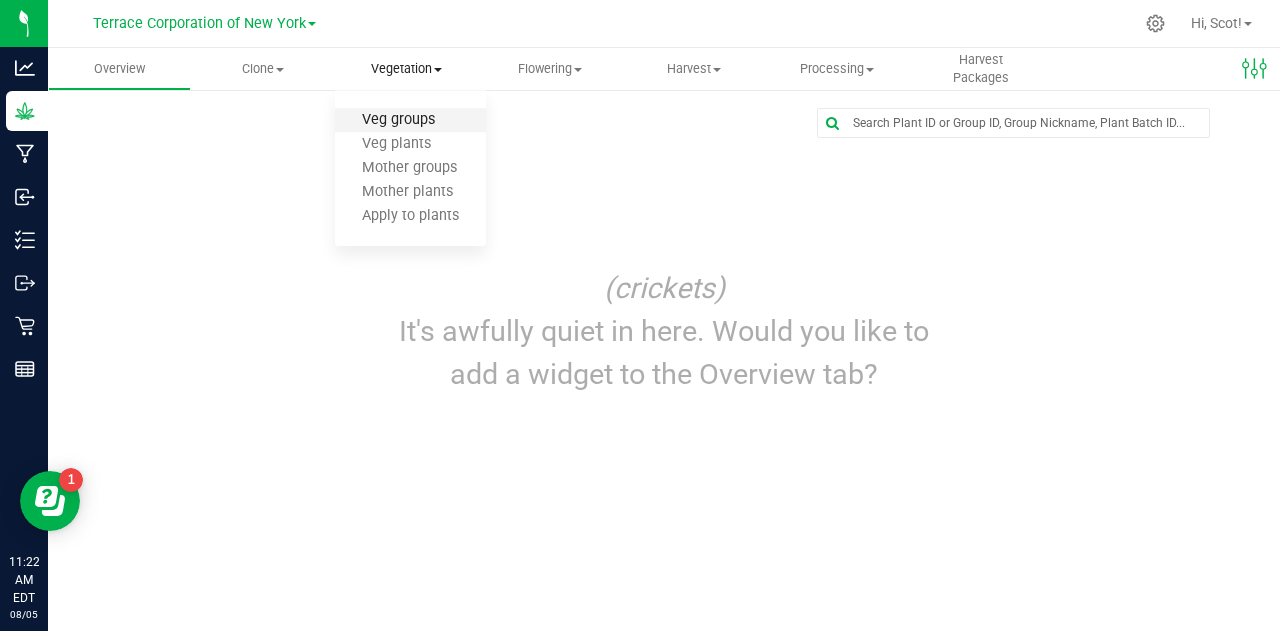 click on "Veg groups" at bounding box center (398, 120) 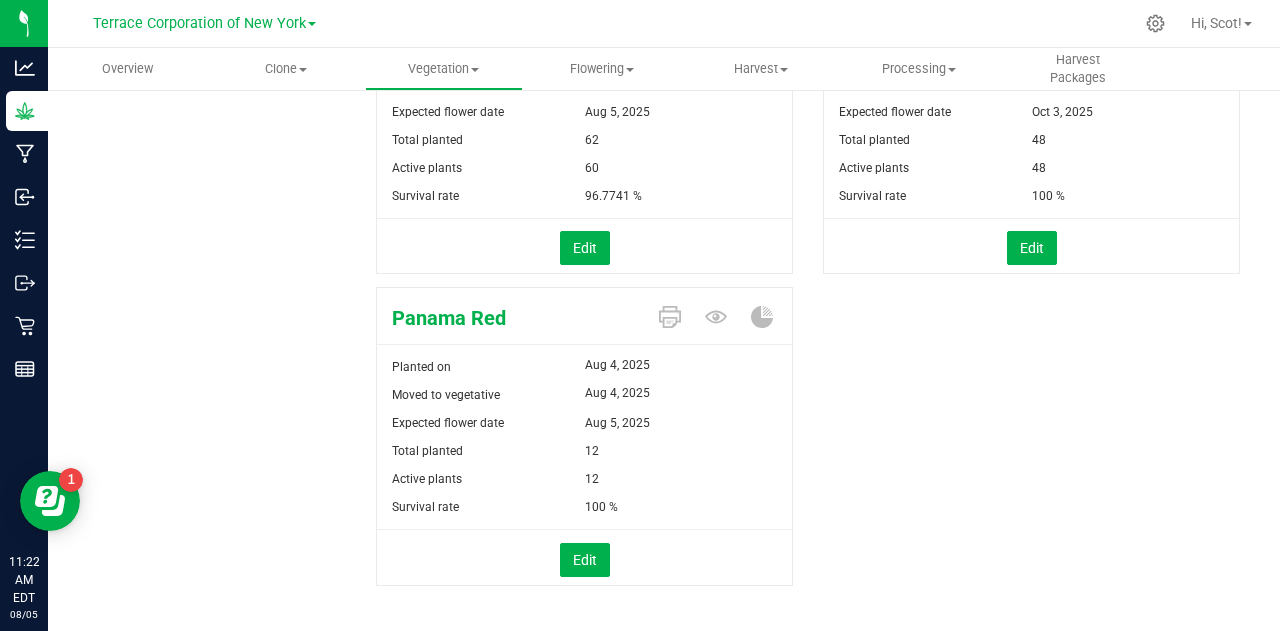 scroll, scrollTop: 377, scrollLeft: 0, axis: vertical 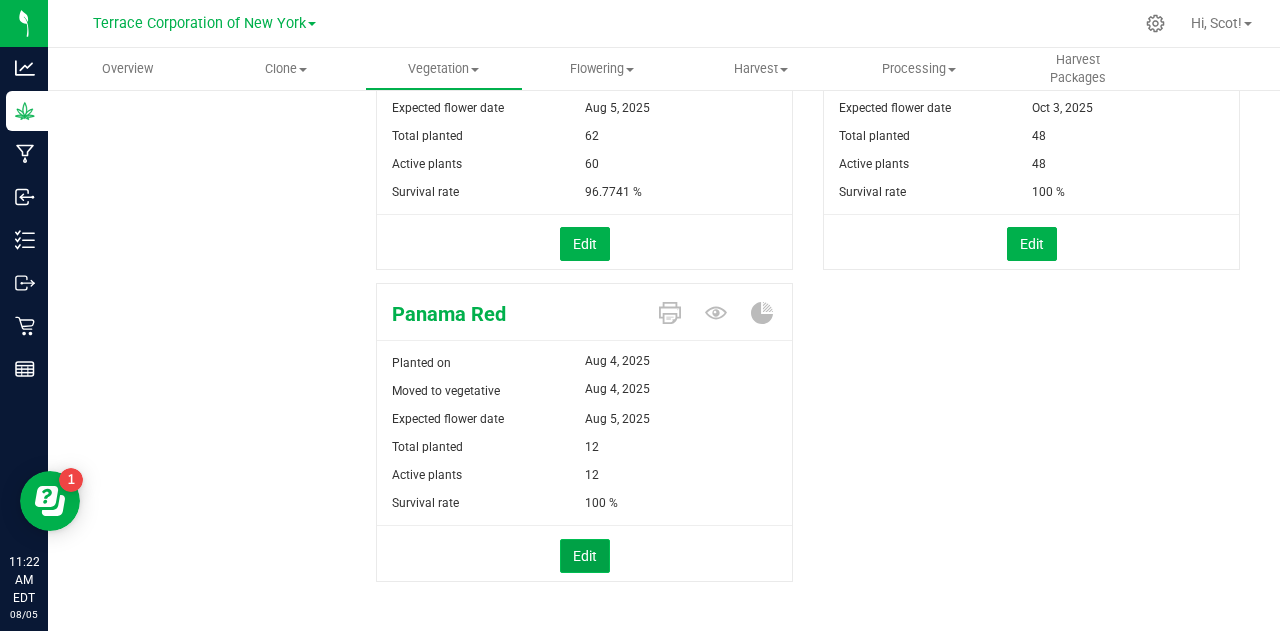 click on "Edit" at bounding box center (585, 556) 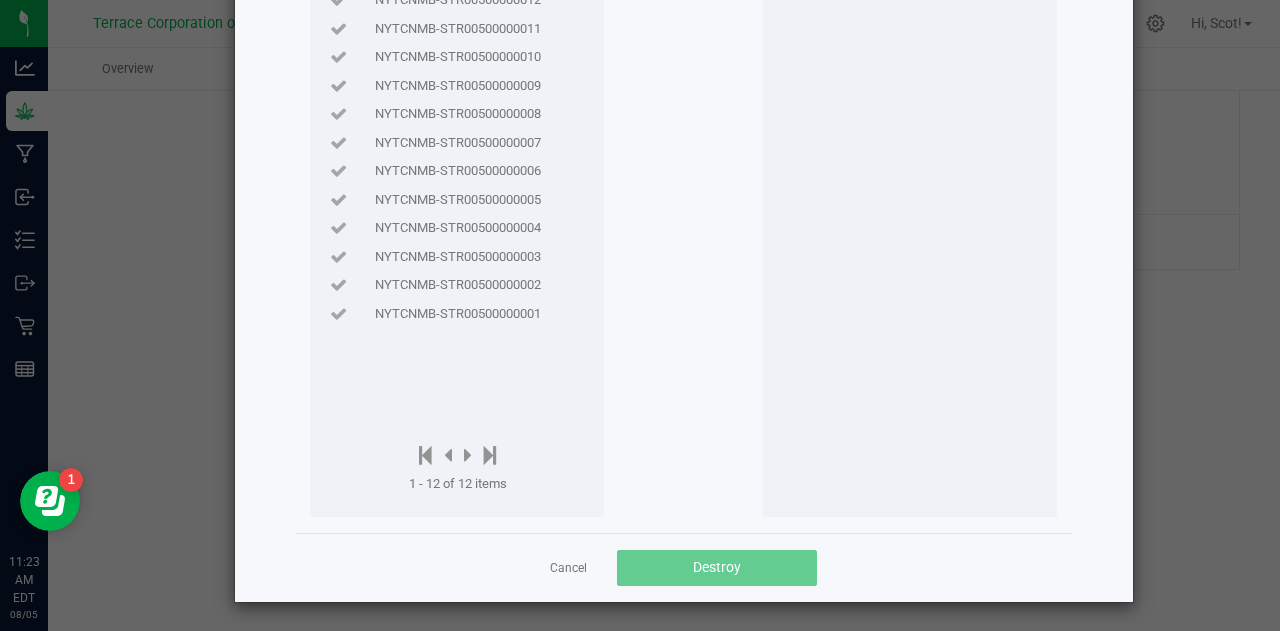 scroll, scrollTop: 0, scrollLeft: 0, axis: both 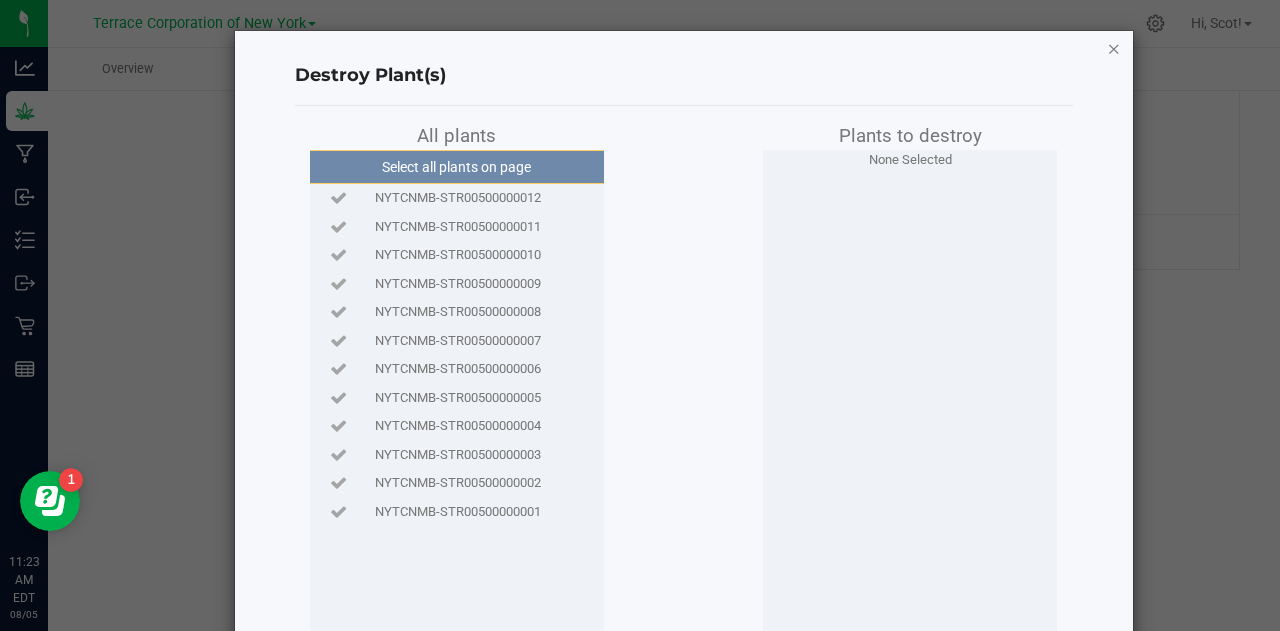 click 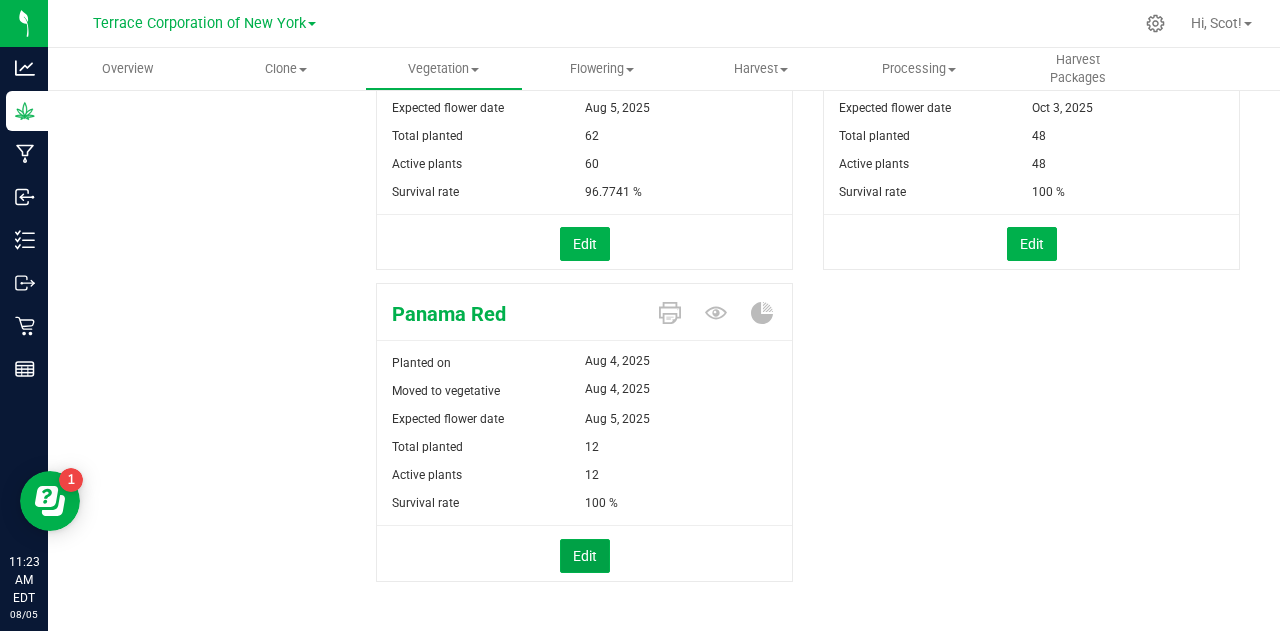 scroll, scrollTop: 393, scrollLeft: 0, axis: vertical 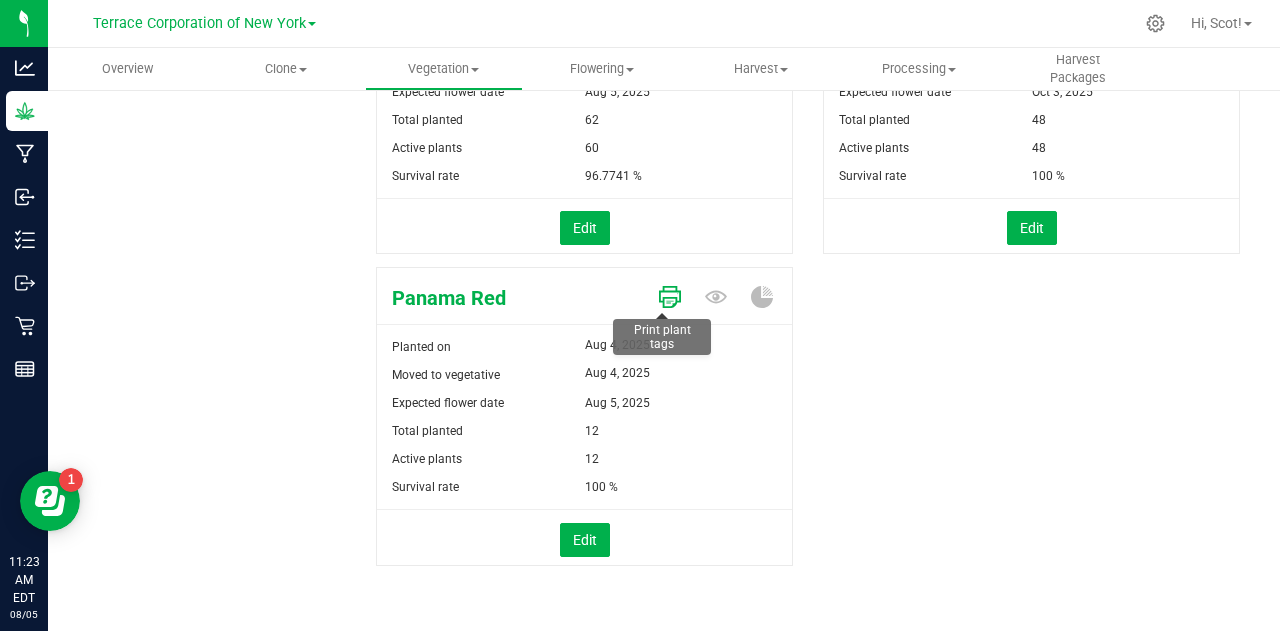 click 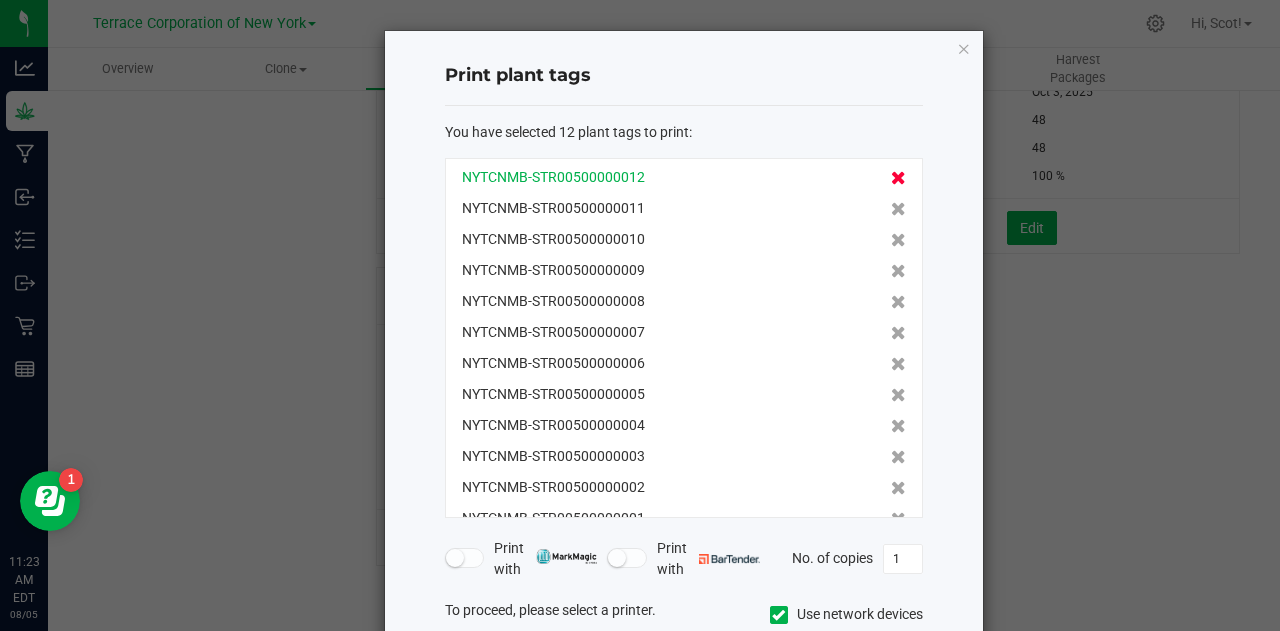 click 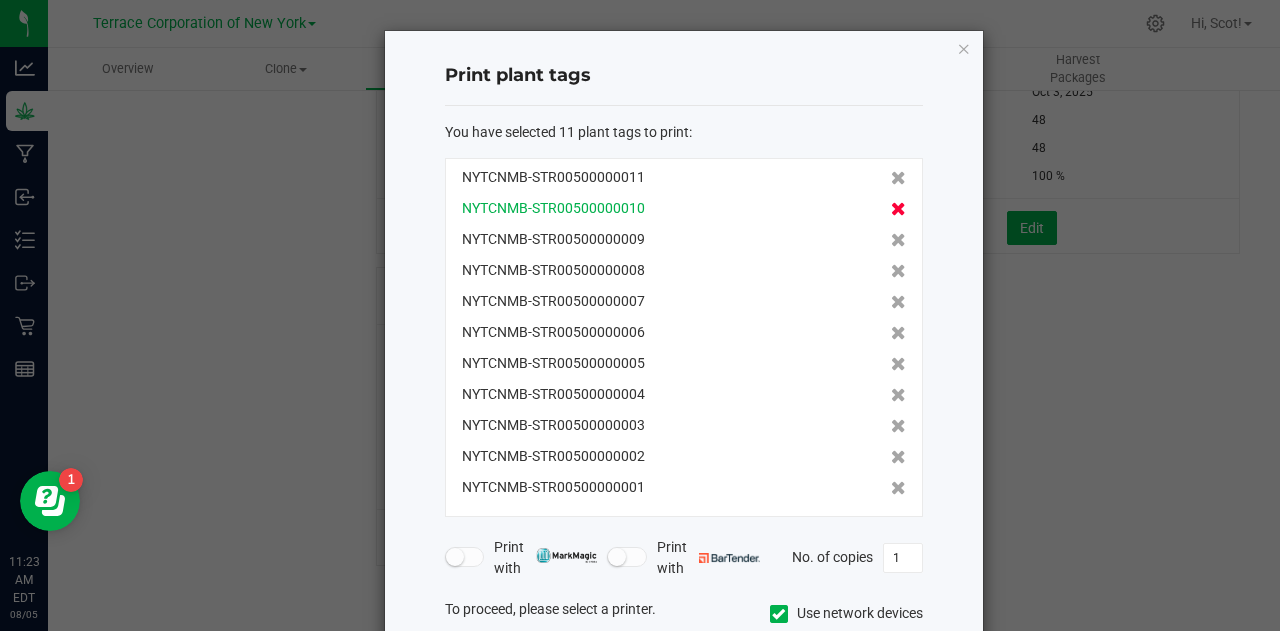 click 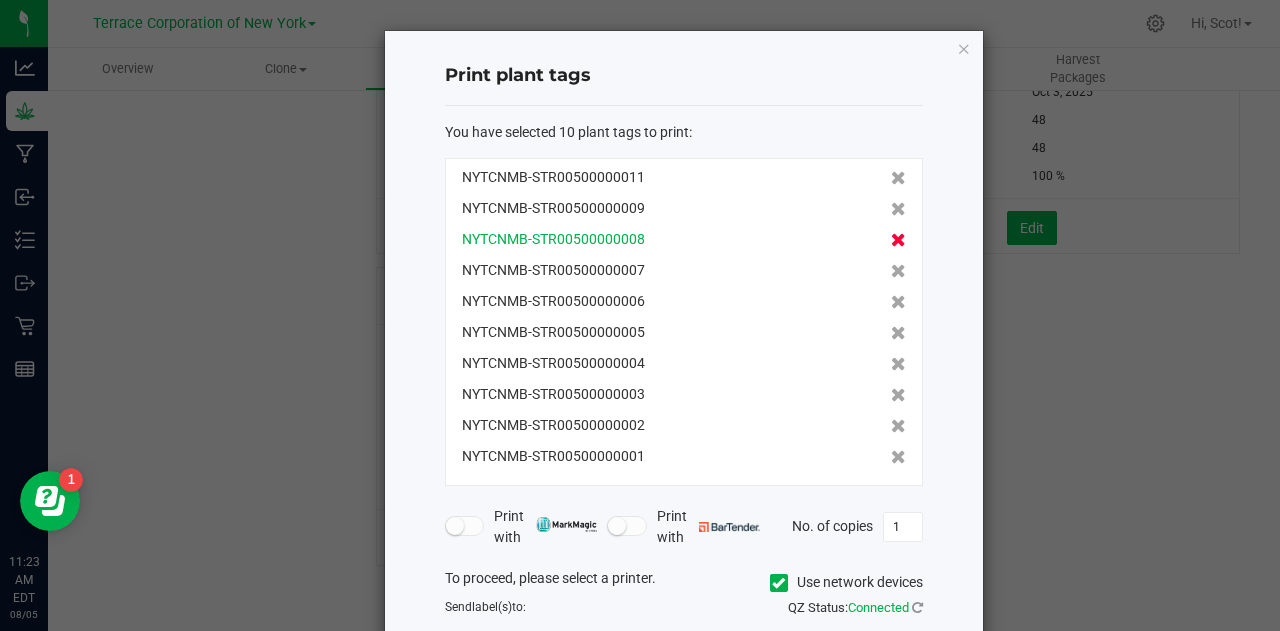 click 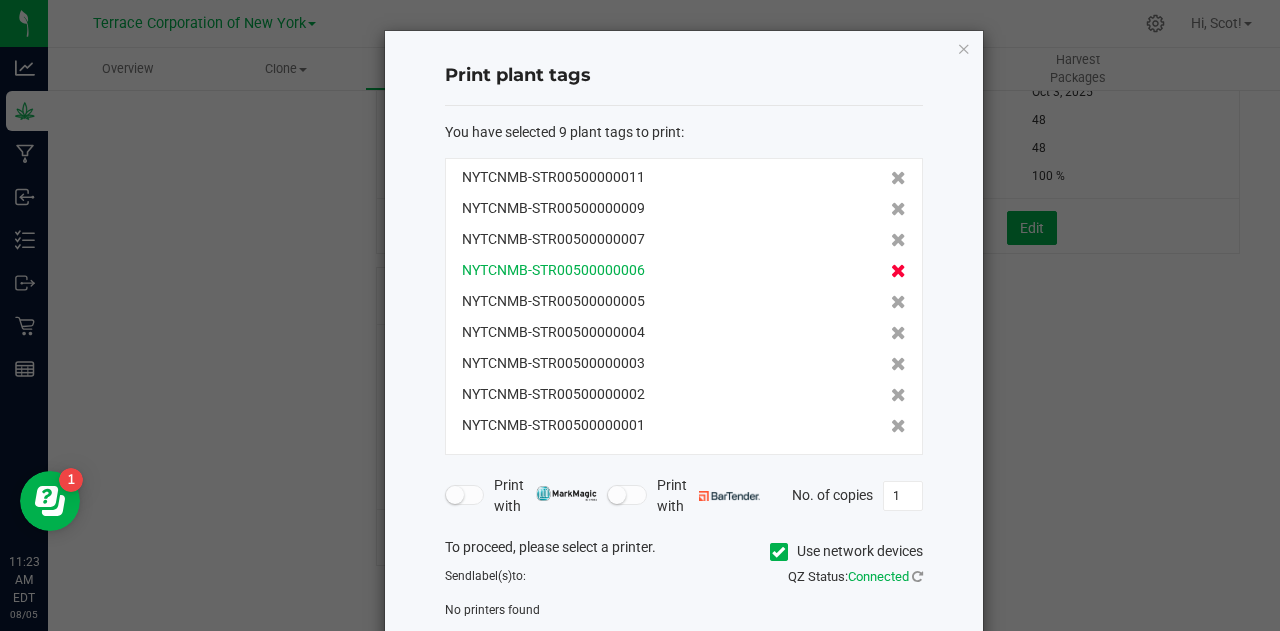 click 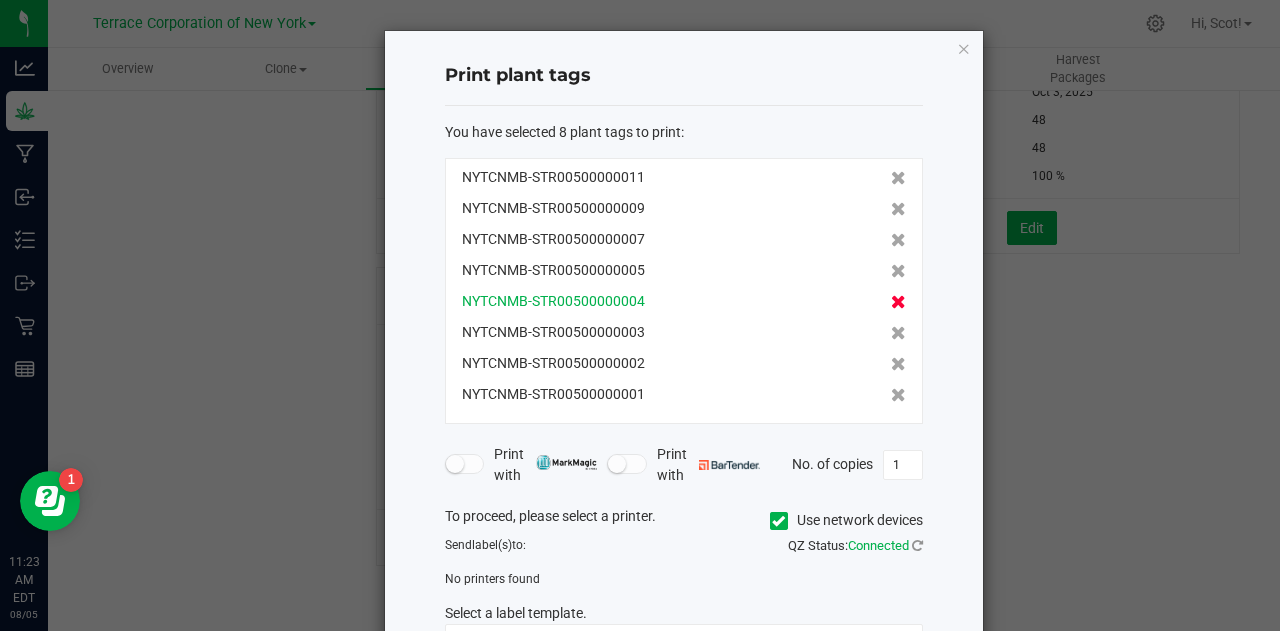 click 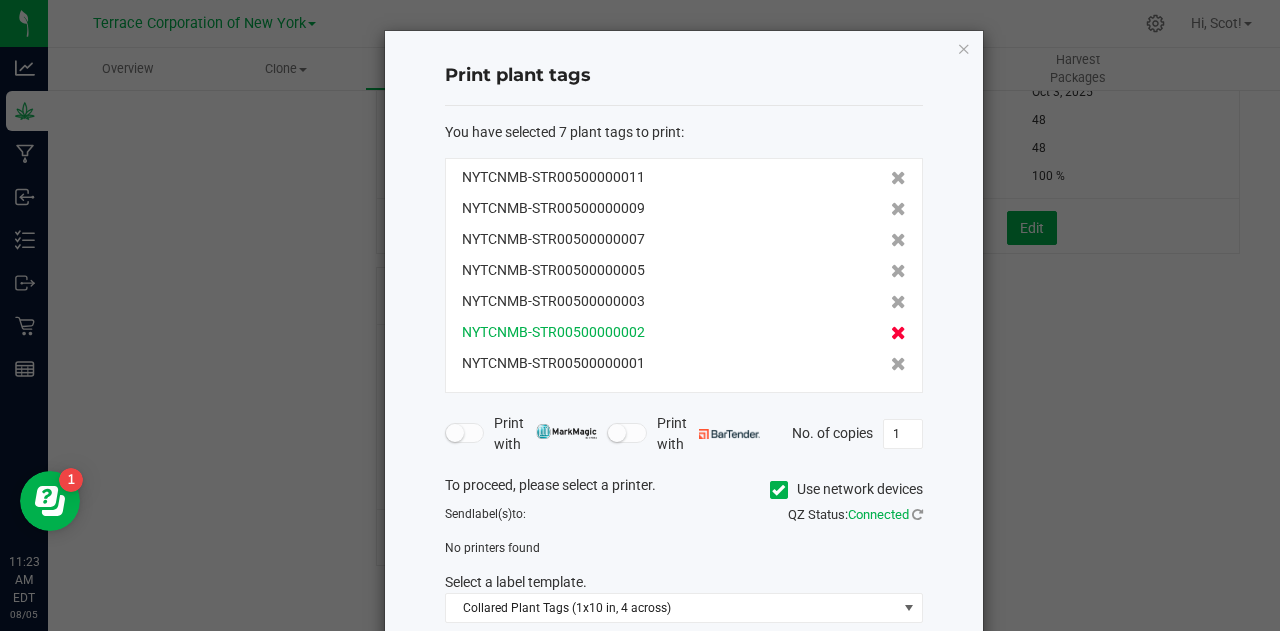 click 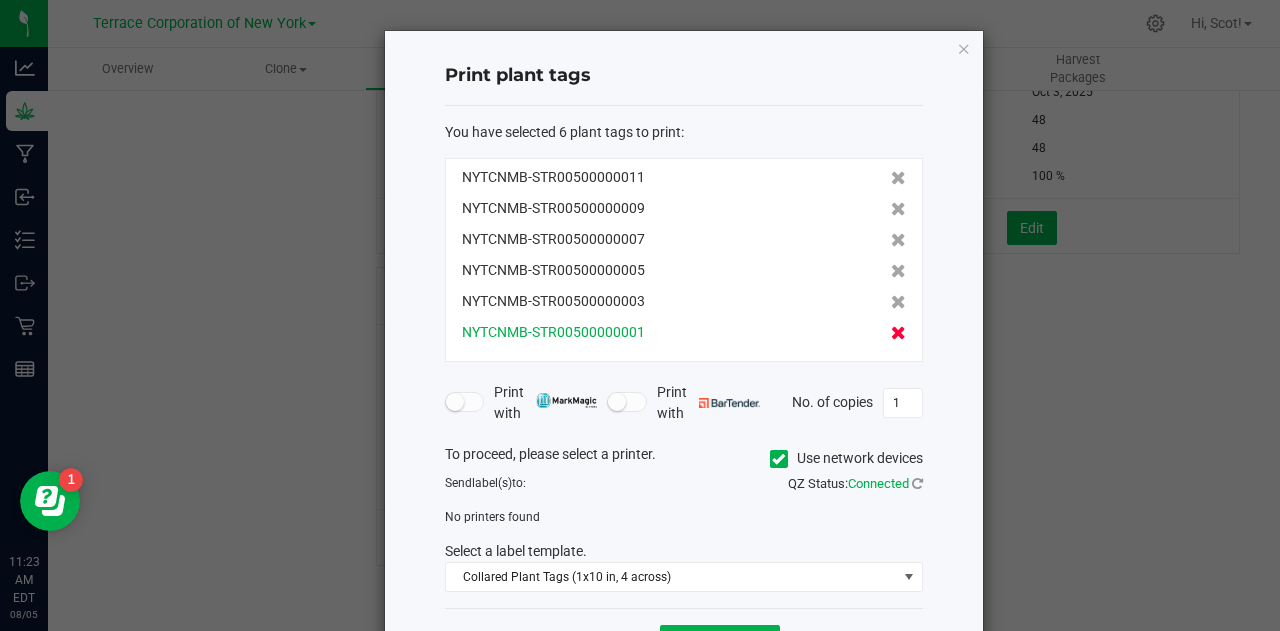 click 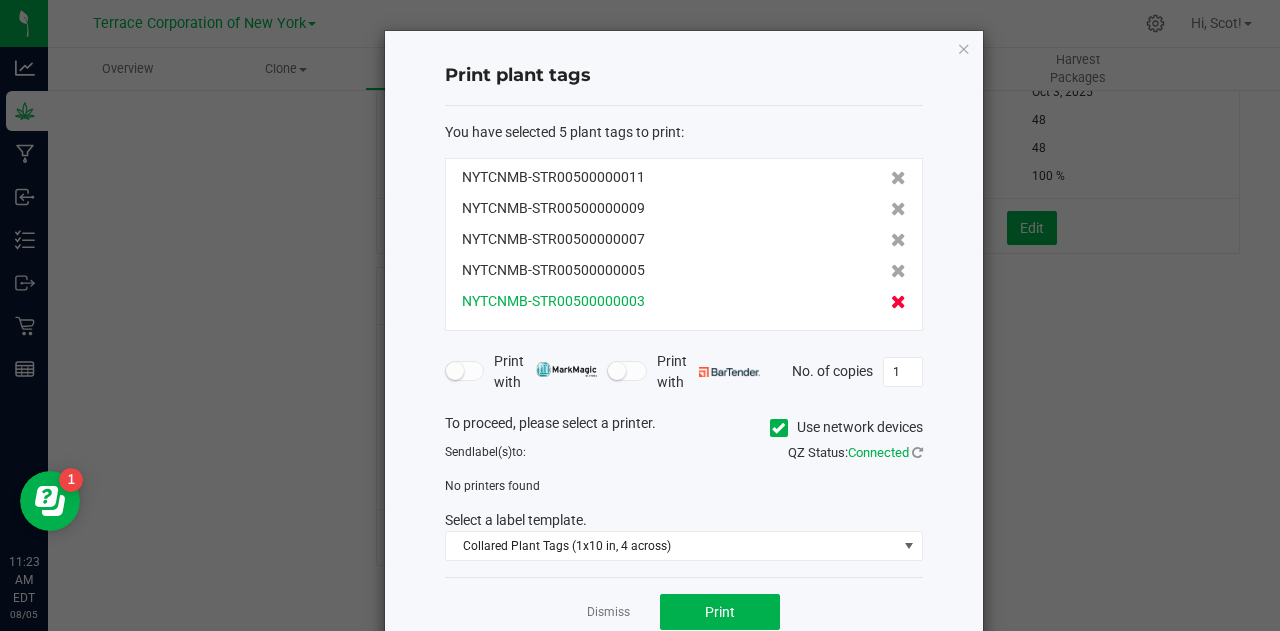 click 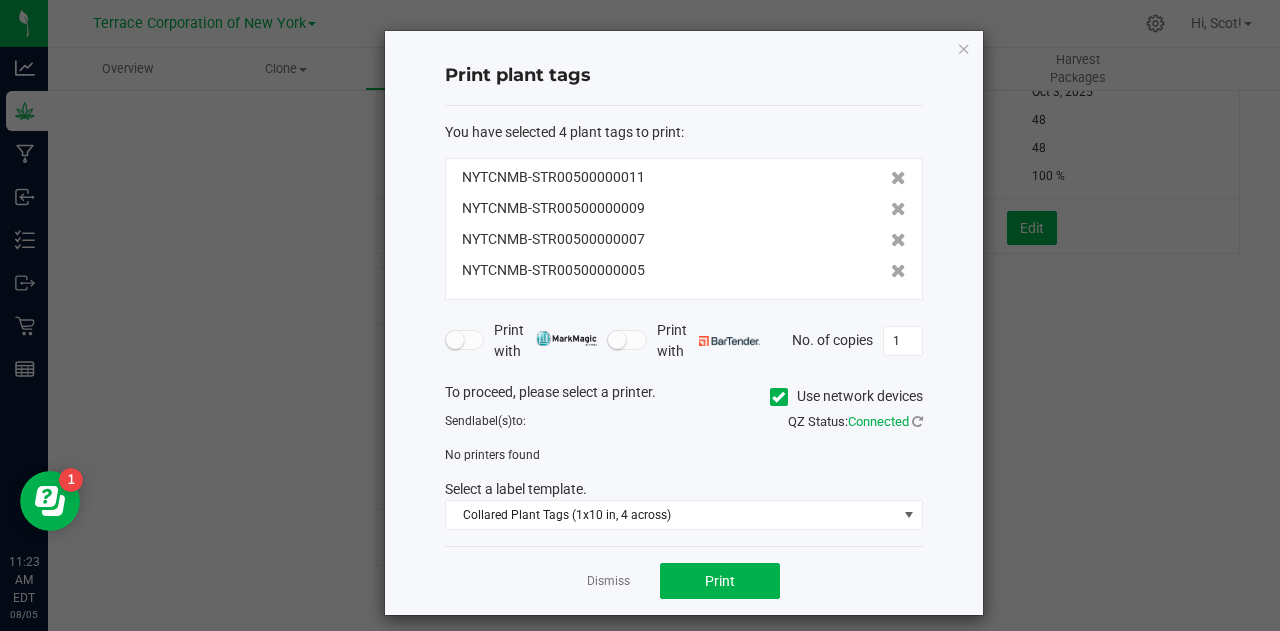 scroll, scrollTop: 12, scrollLeft: 0, axis: vertical 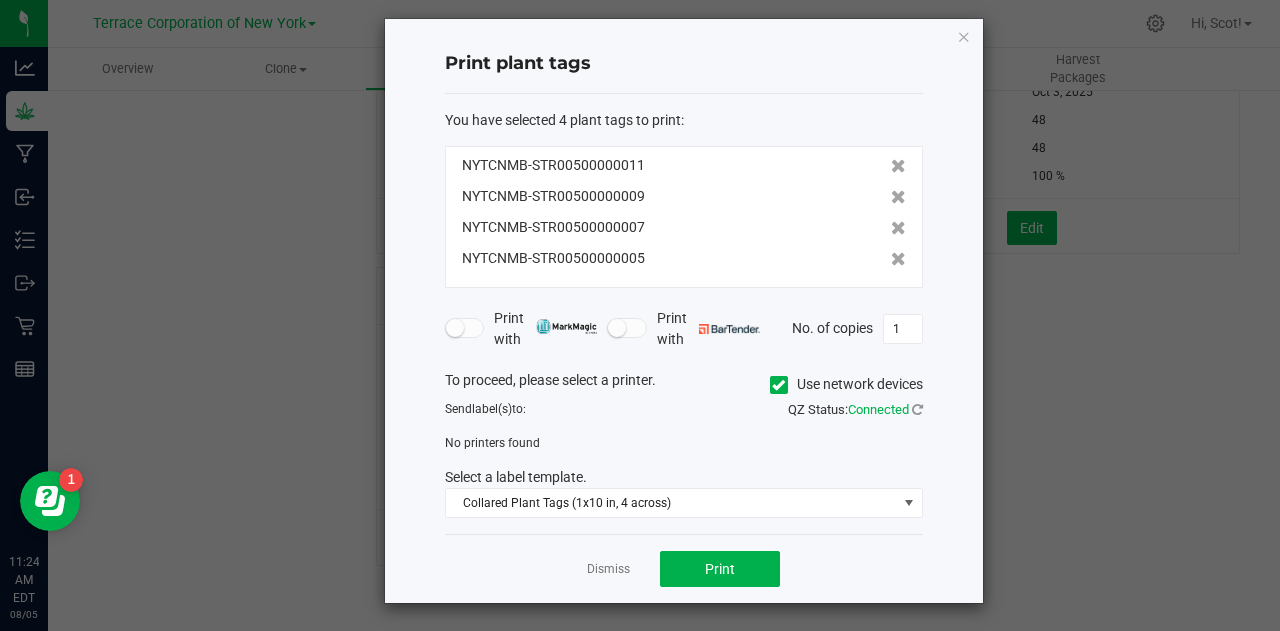 click 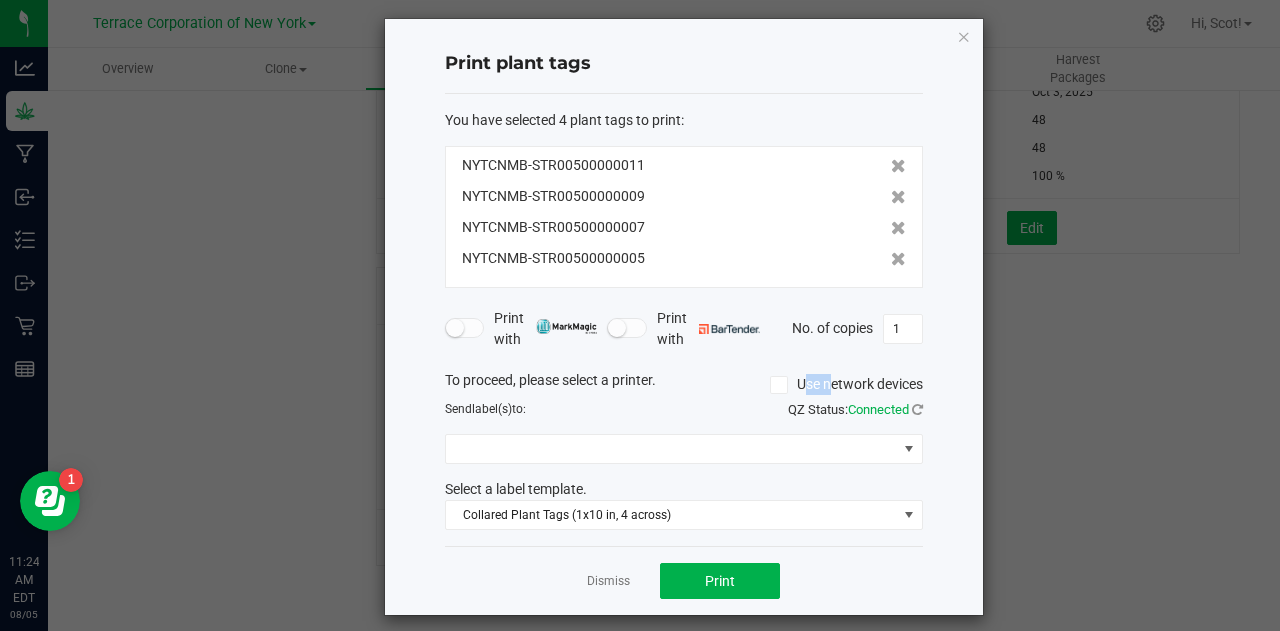 click 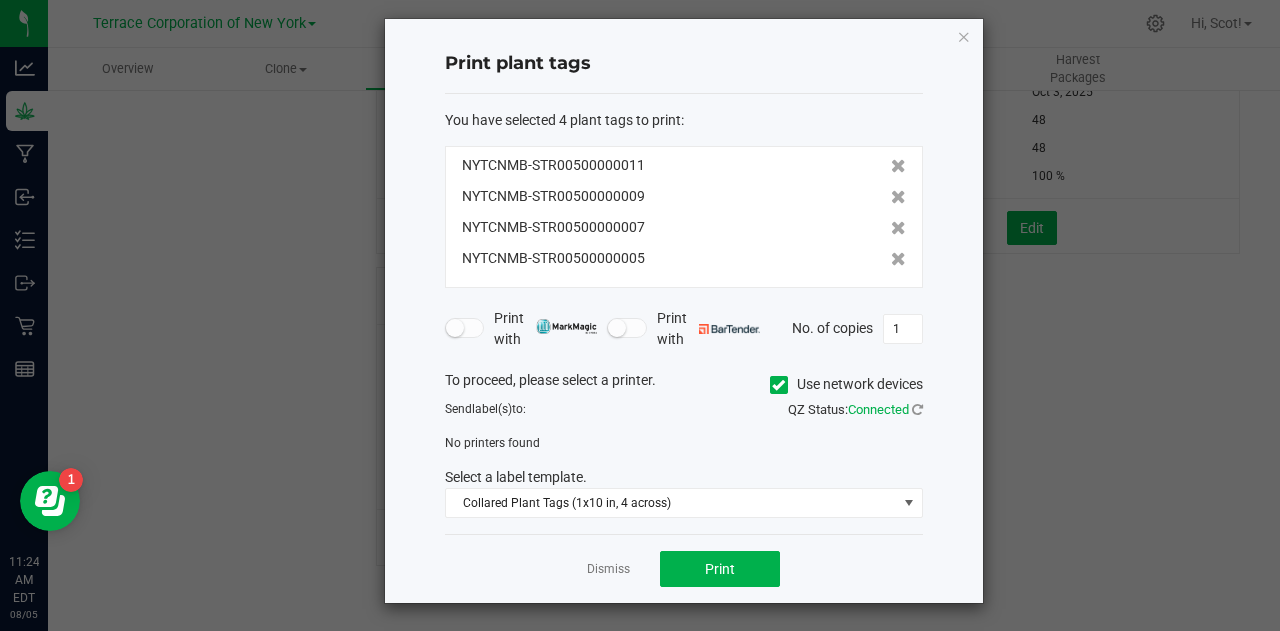 click 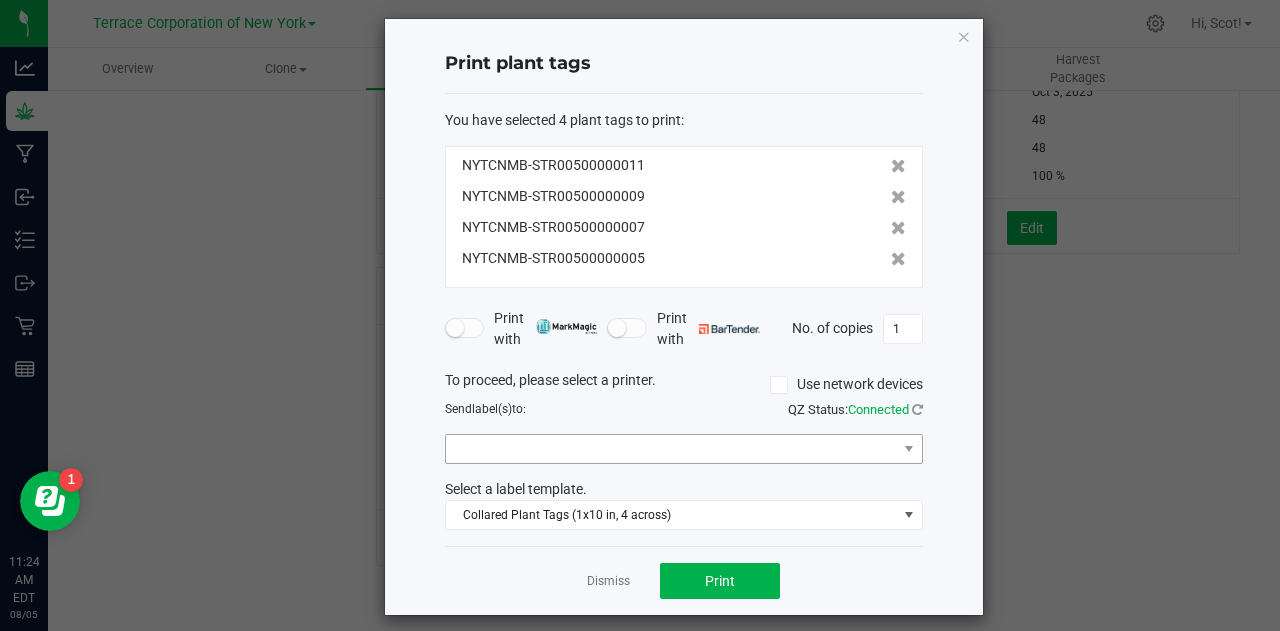 scroll, scrollTop: 23, scrollLeft: 0, axis: vertical 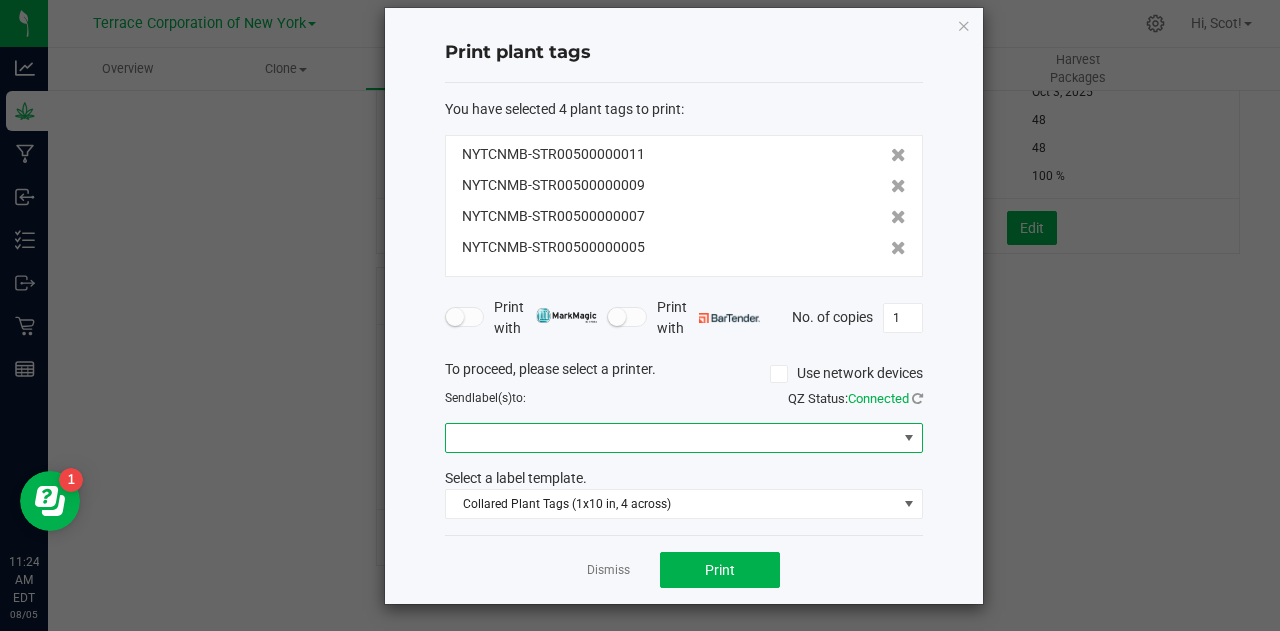 click at bounding box center [909, 438] 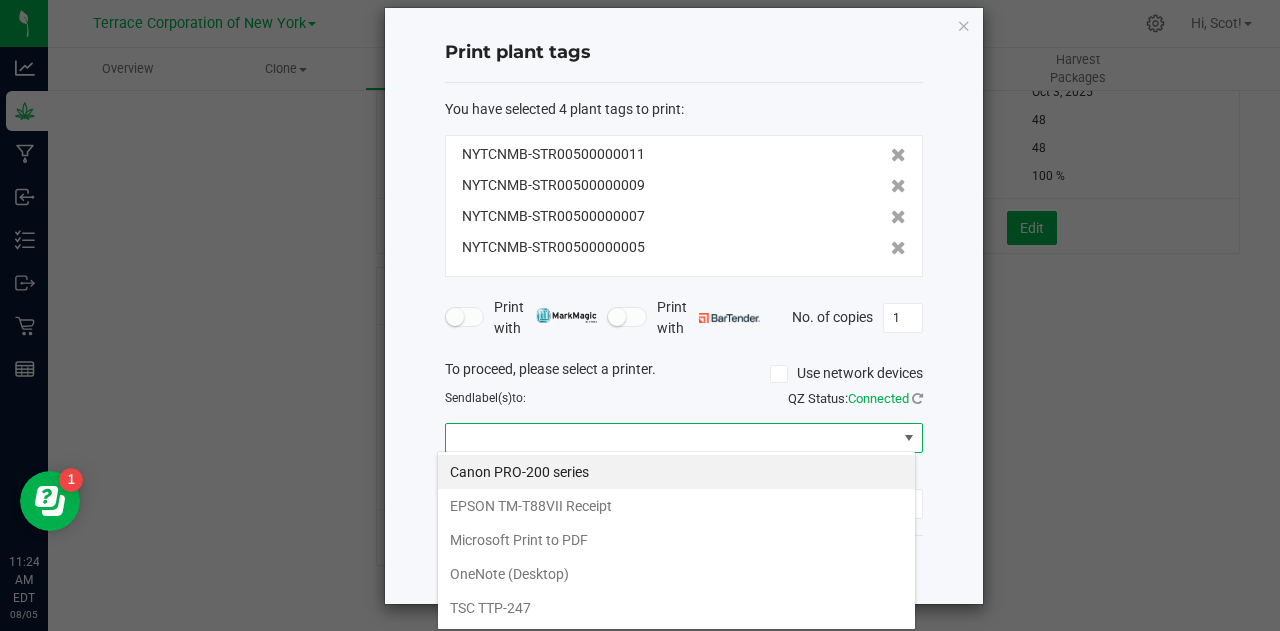 scroll, scrollTop: 99970, scrollLeft: 99521, axis: both 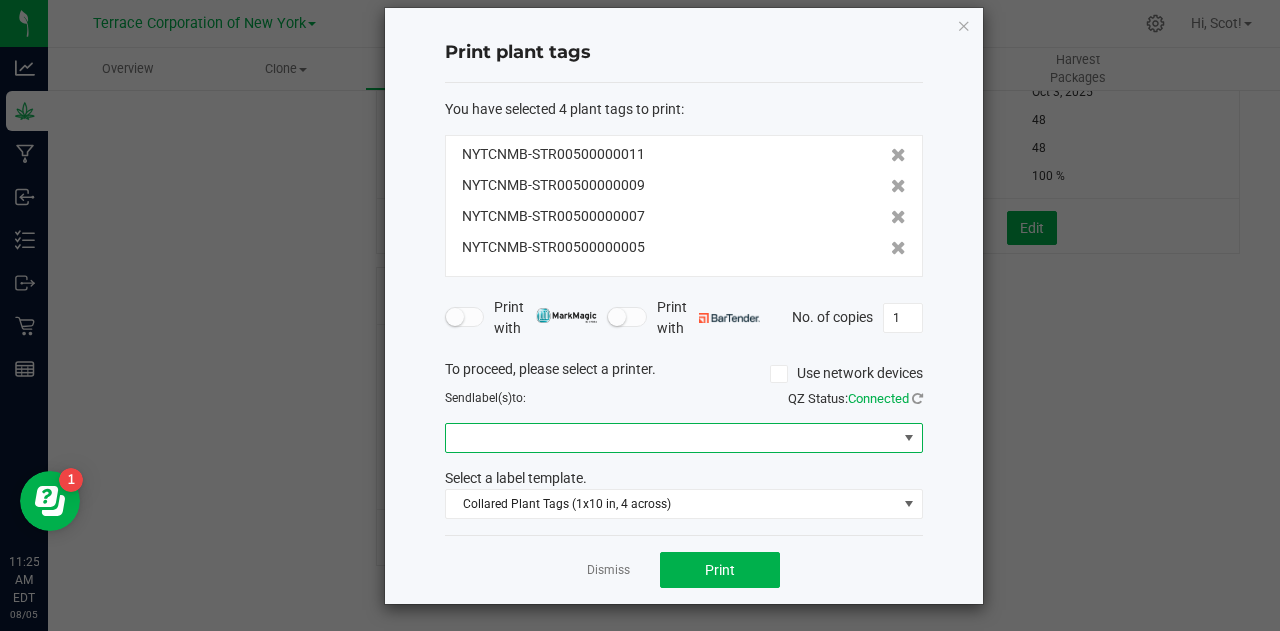 click at bounding box center (909, 438) 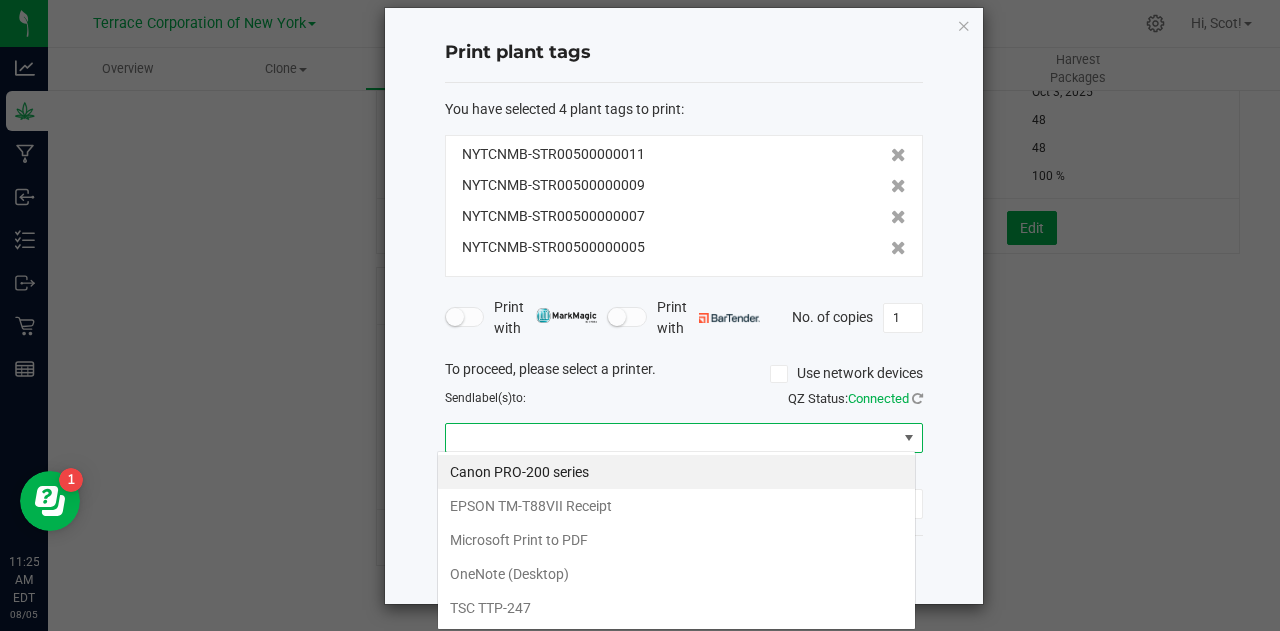 scroll, scrollTop: 99970, scrollLeft: 99521, axis: both 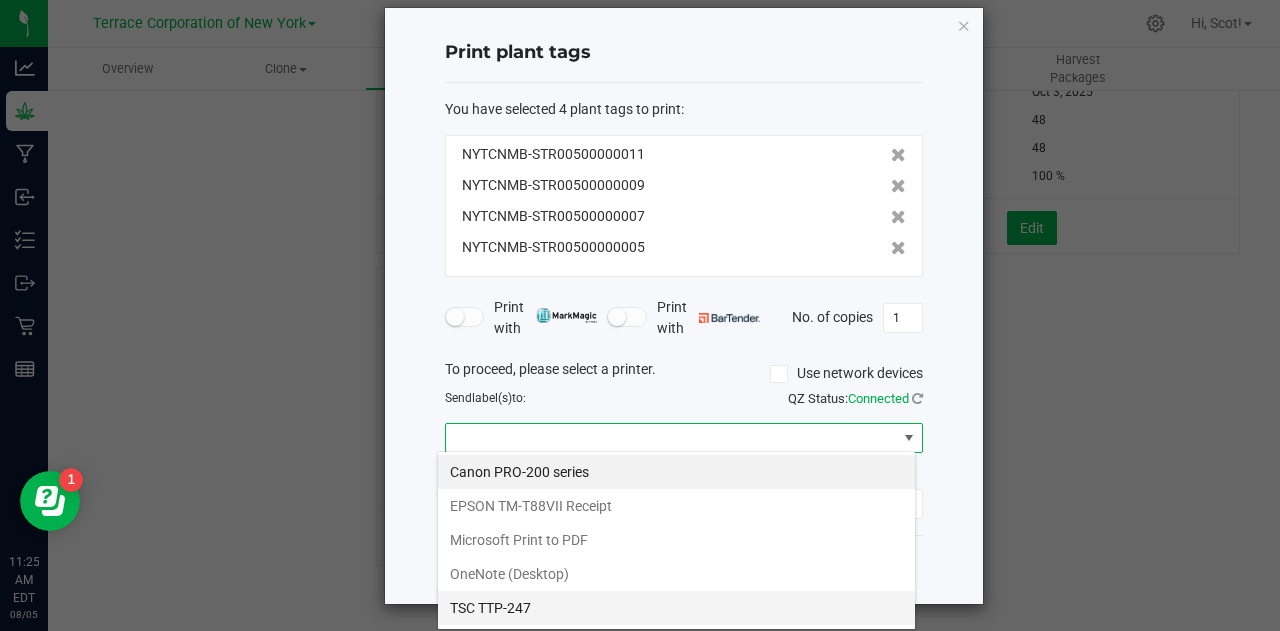 click on "TSC TTP-247" at bounding box center (676, 608) 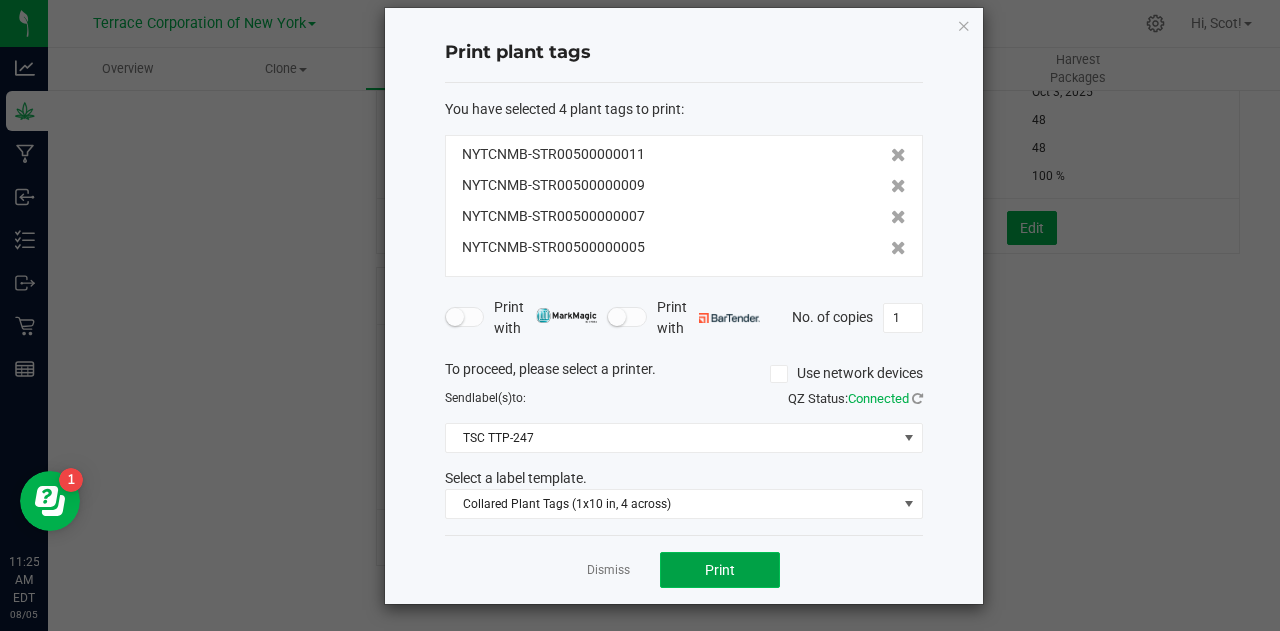 click on "Print" 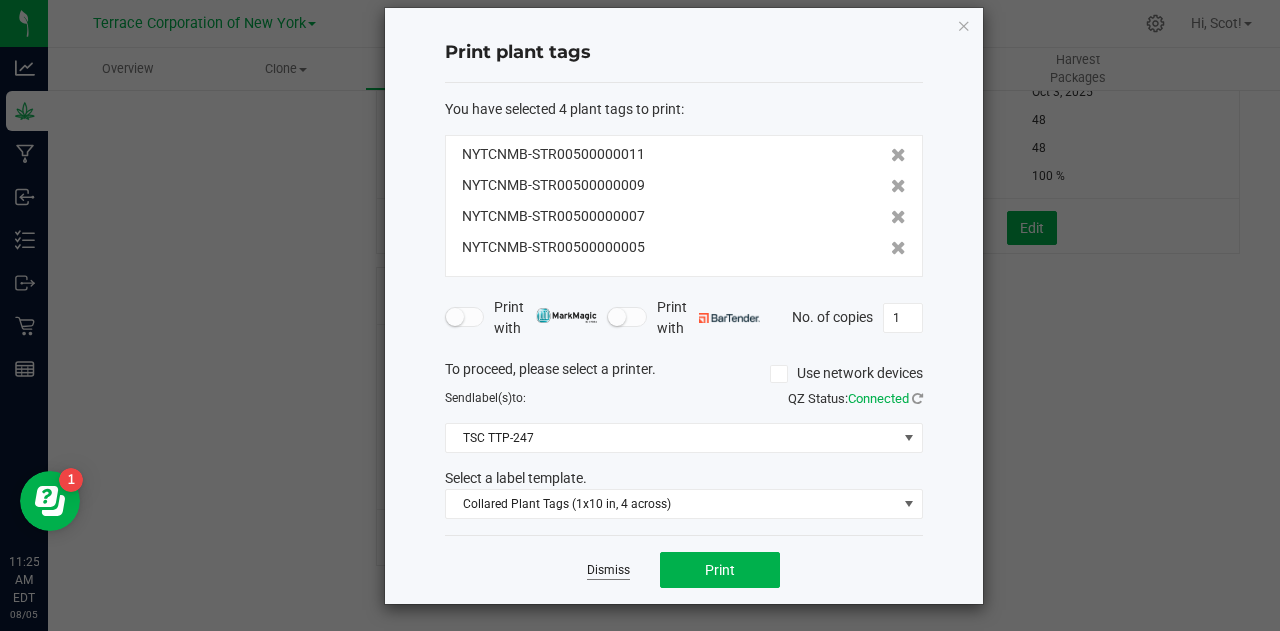 click on "Dismiss" 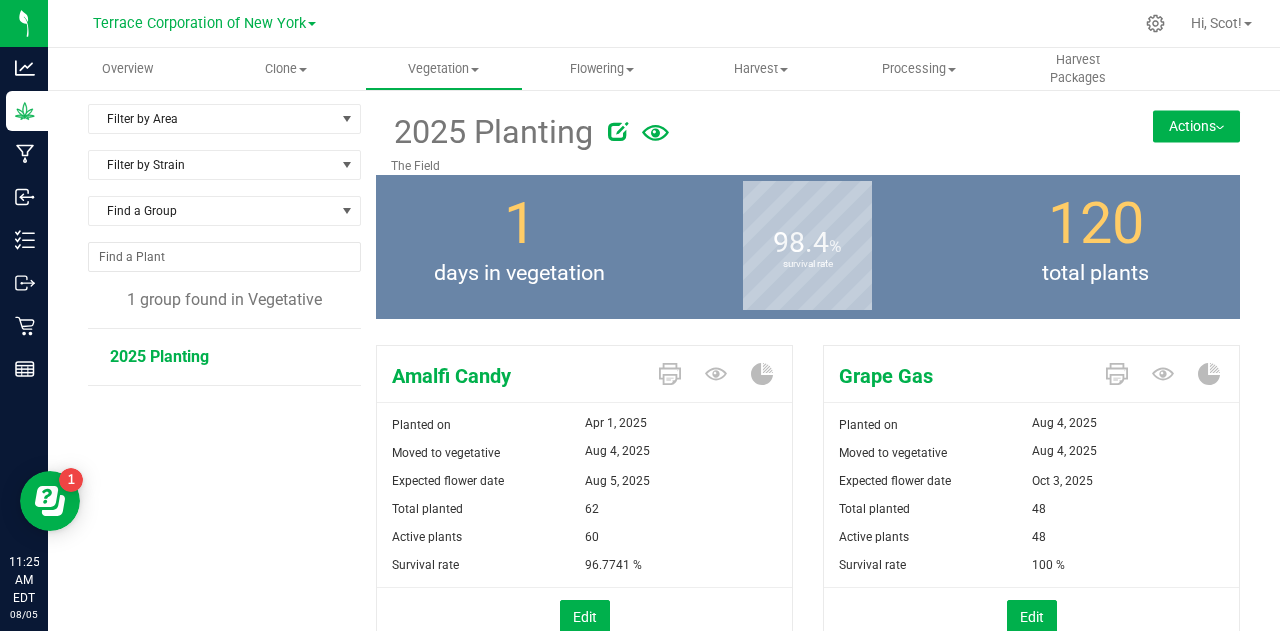 scroll, scrollTop: 0, scrollLeft: 0, axis: both 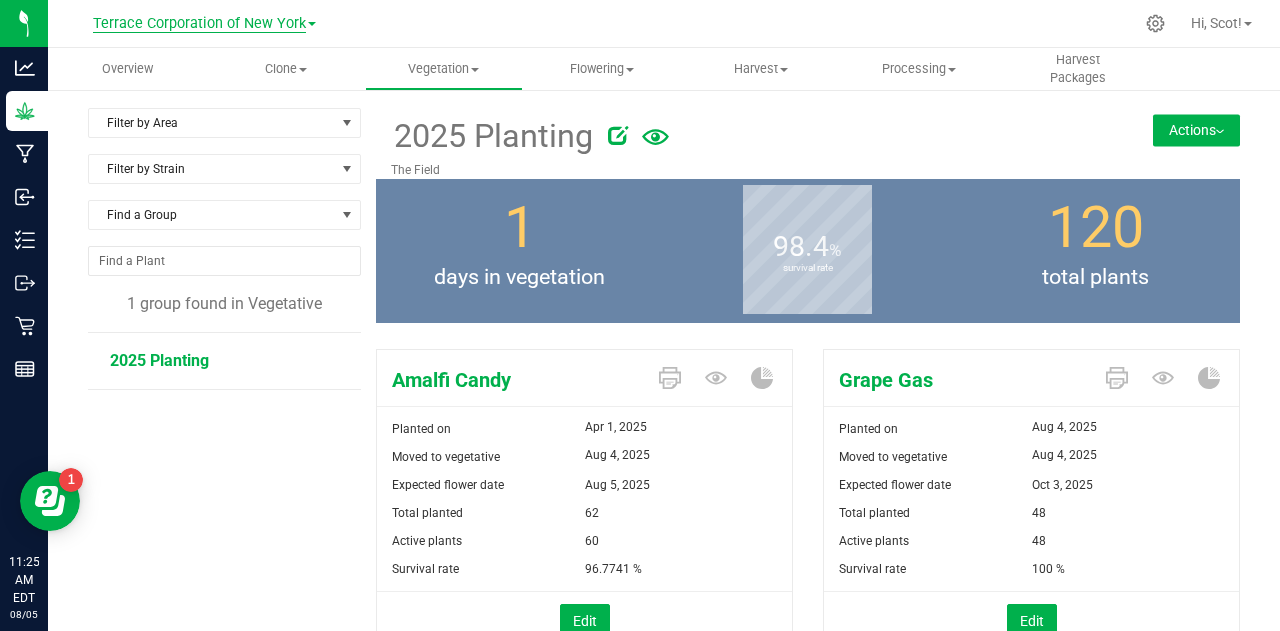 click on "Terrace Corporation of New York" at bounding box center [199, 24] 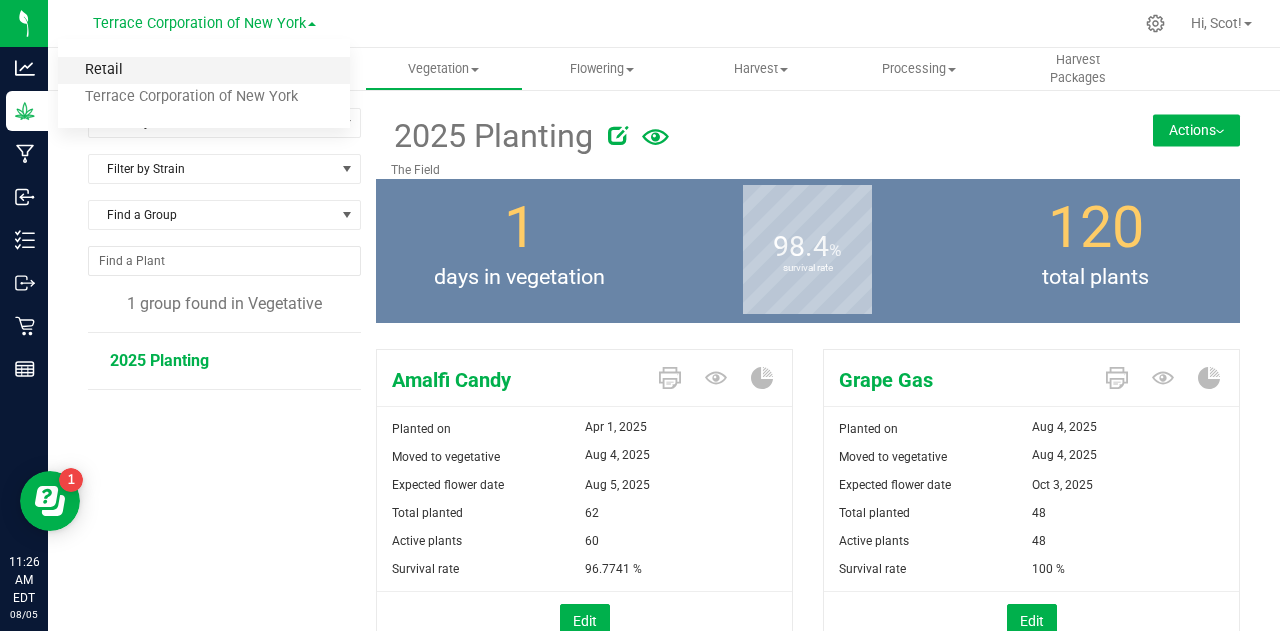 click on "Retail" at bounding box center (204, 70) 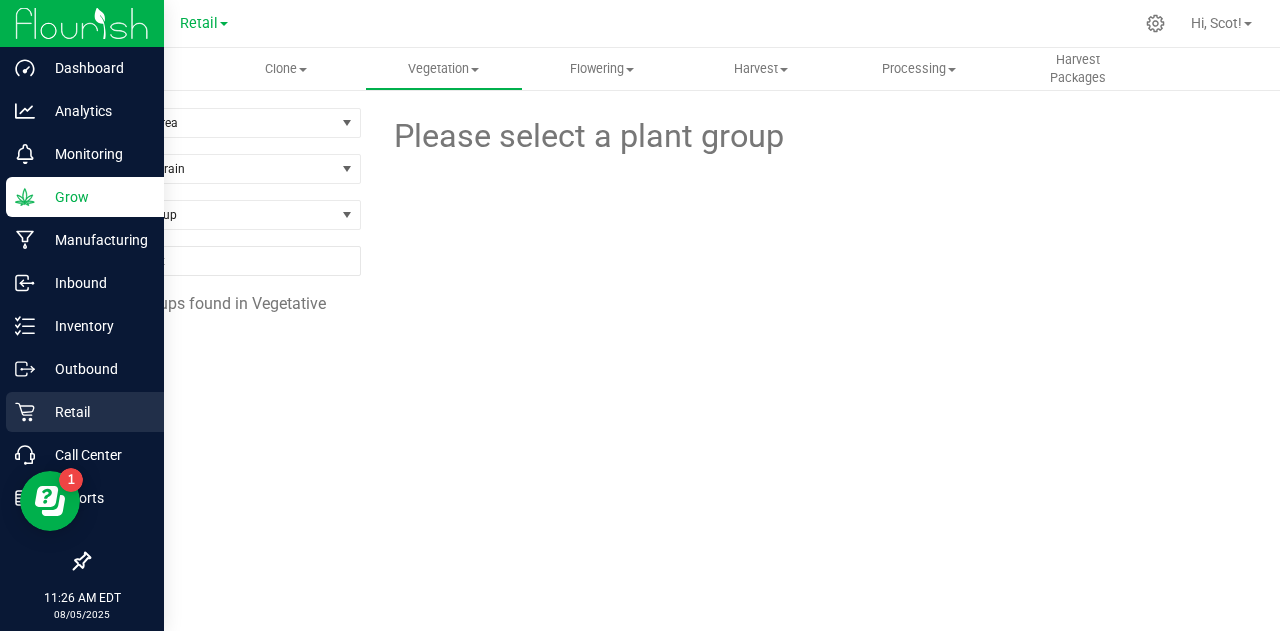 click on "Retail" at bounding box center (95, 412) 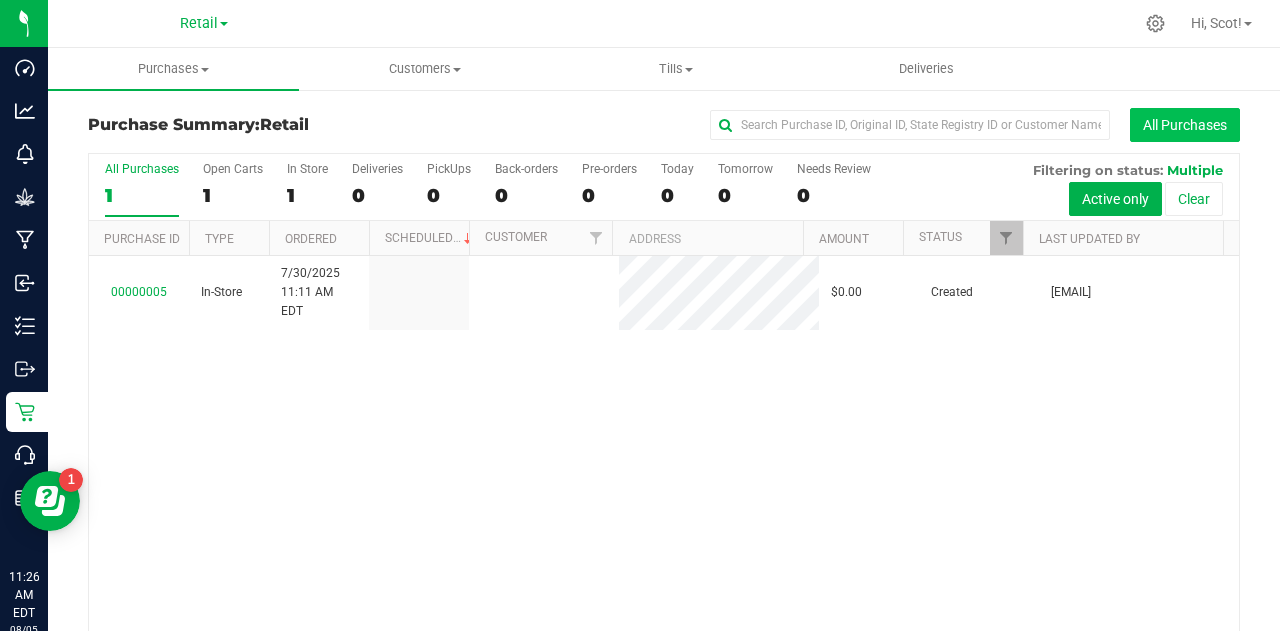 click on "All Purchases" at bounding box center (1185, 125) 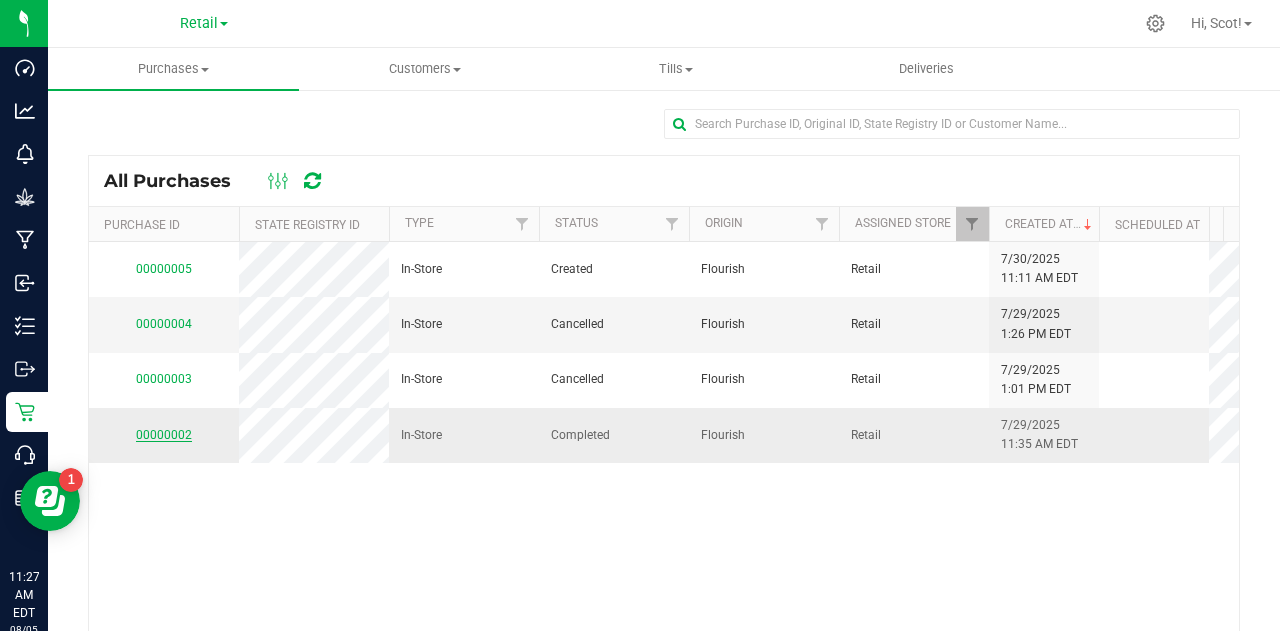 click on "00000002" at bounding box center [164, 435] 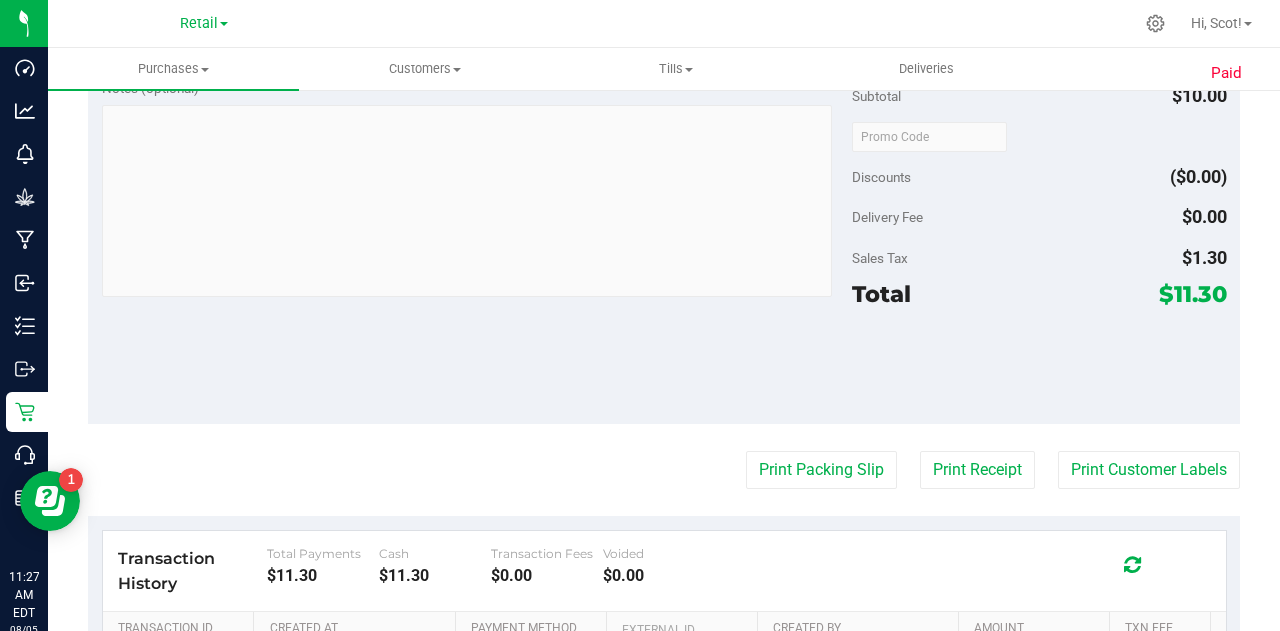 scroll, scrollTop: 702, scrollLeft: 0, axis: vertical 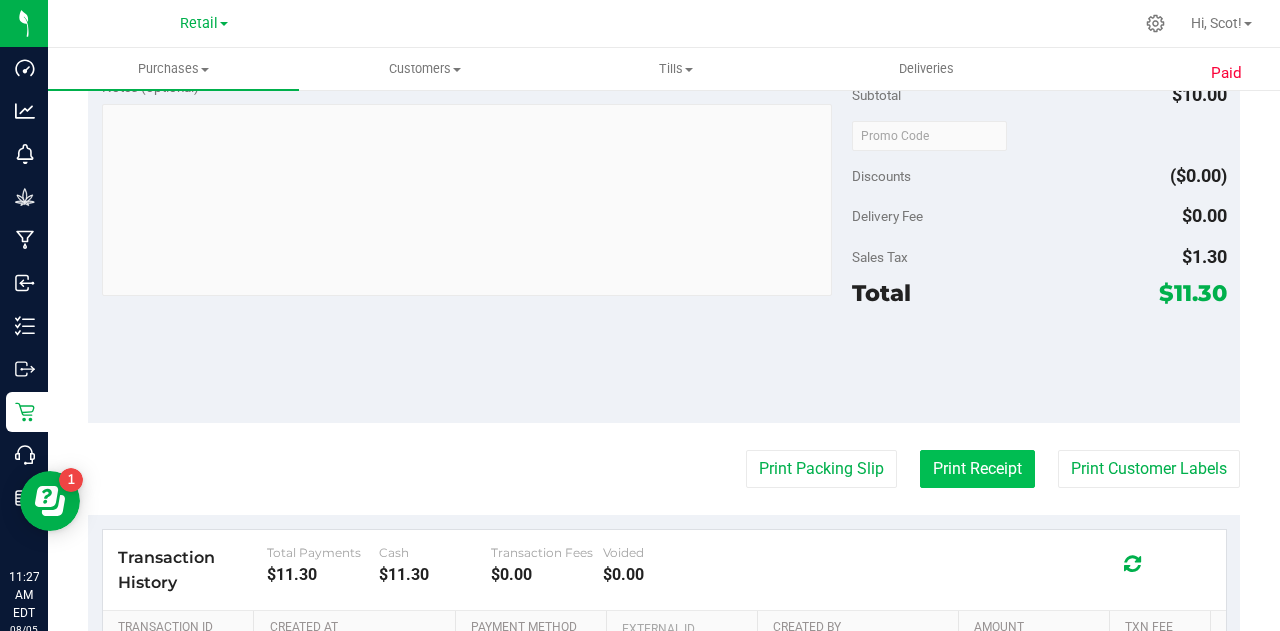 click on "Print Receipt" at bounding box center (977, 469) 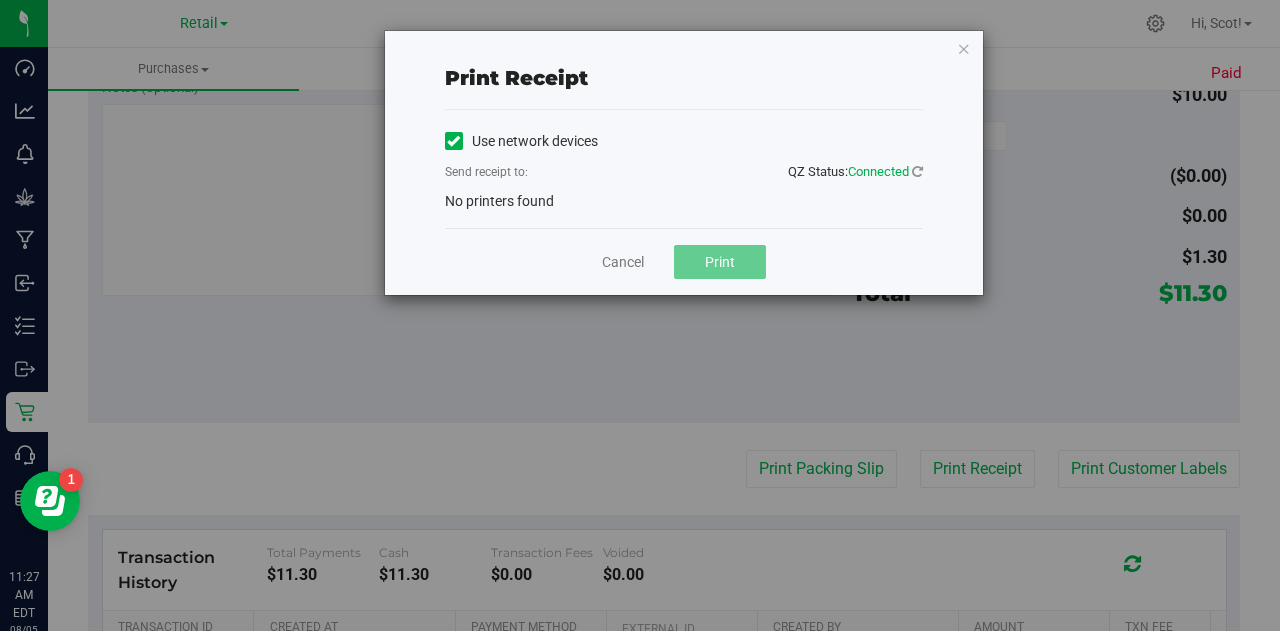 click at bounding box center (454, 141) 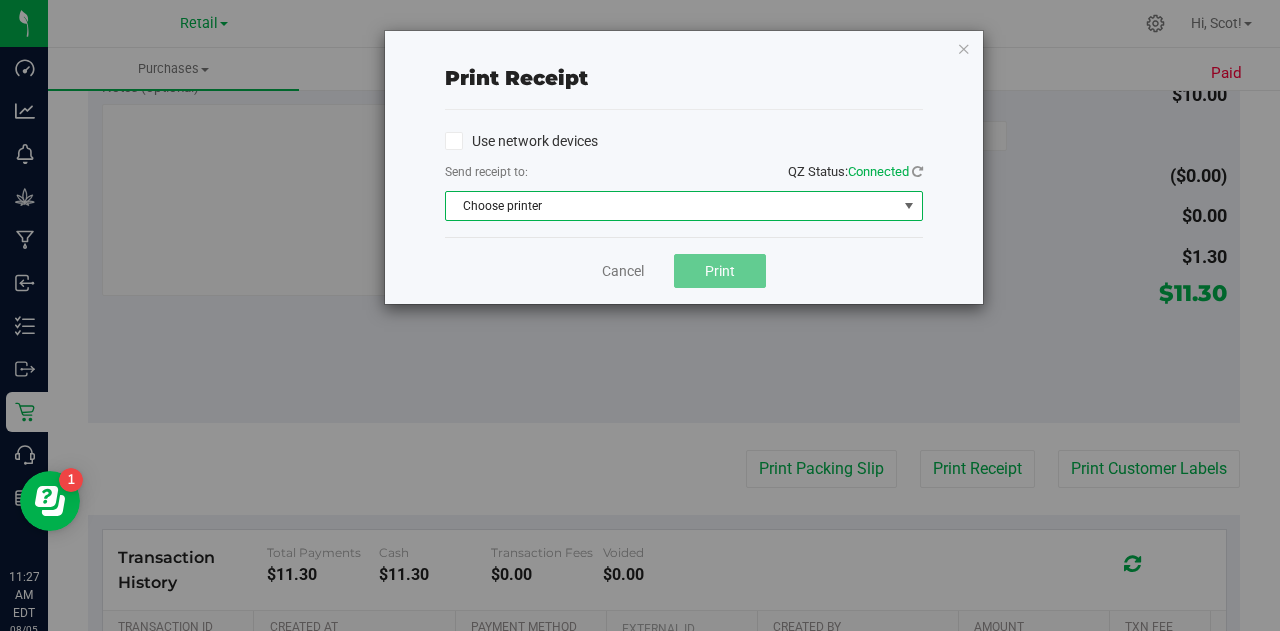 click at bounding box center (909, 206) 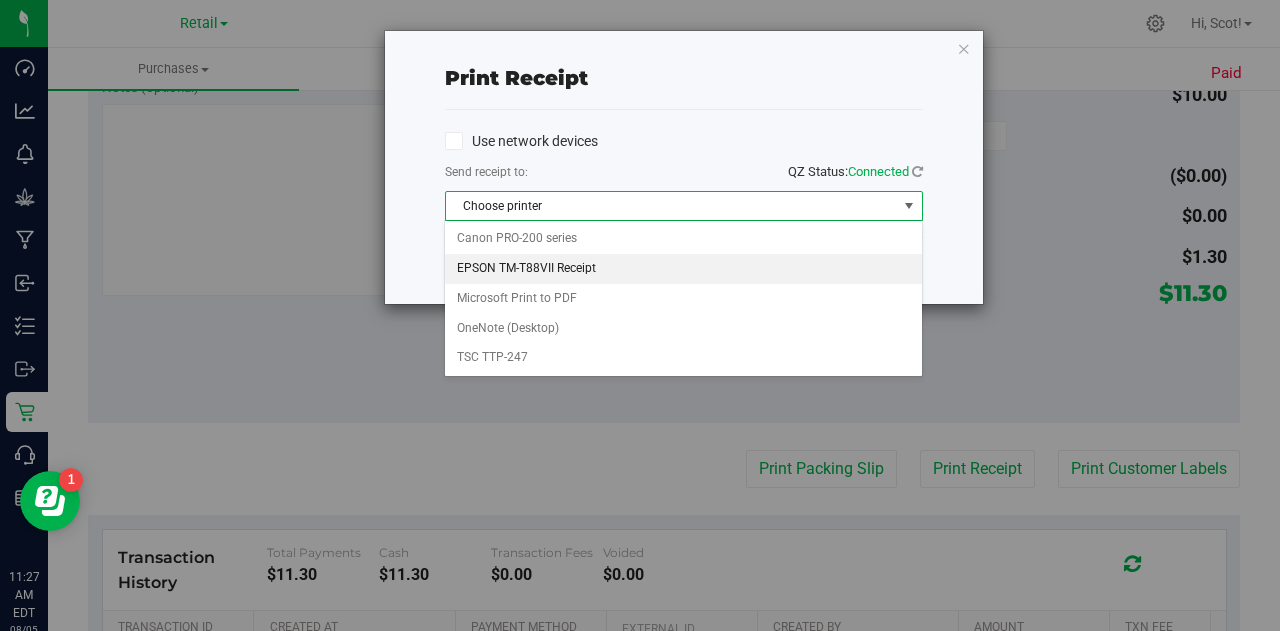 click on "EPSON TM-T88VII Receipt" at bounding box center (683, 269) 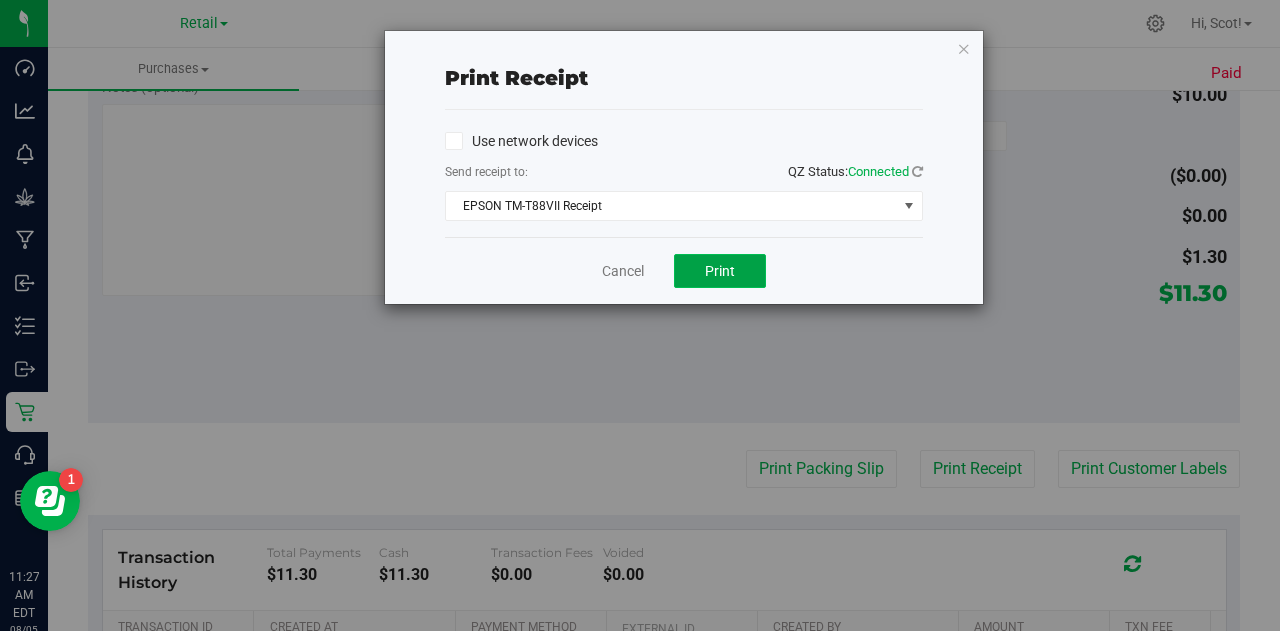 click on "Print" at bounding box center (720, 271) 